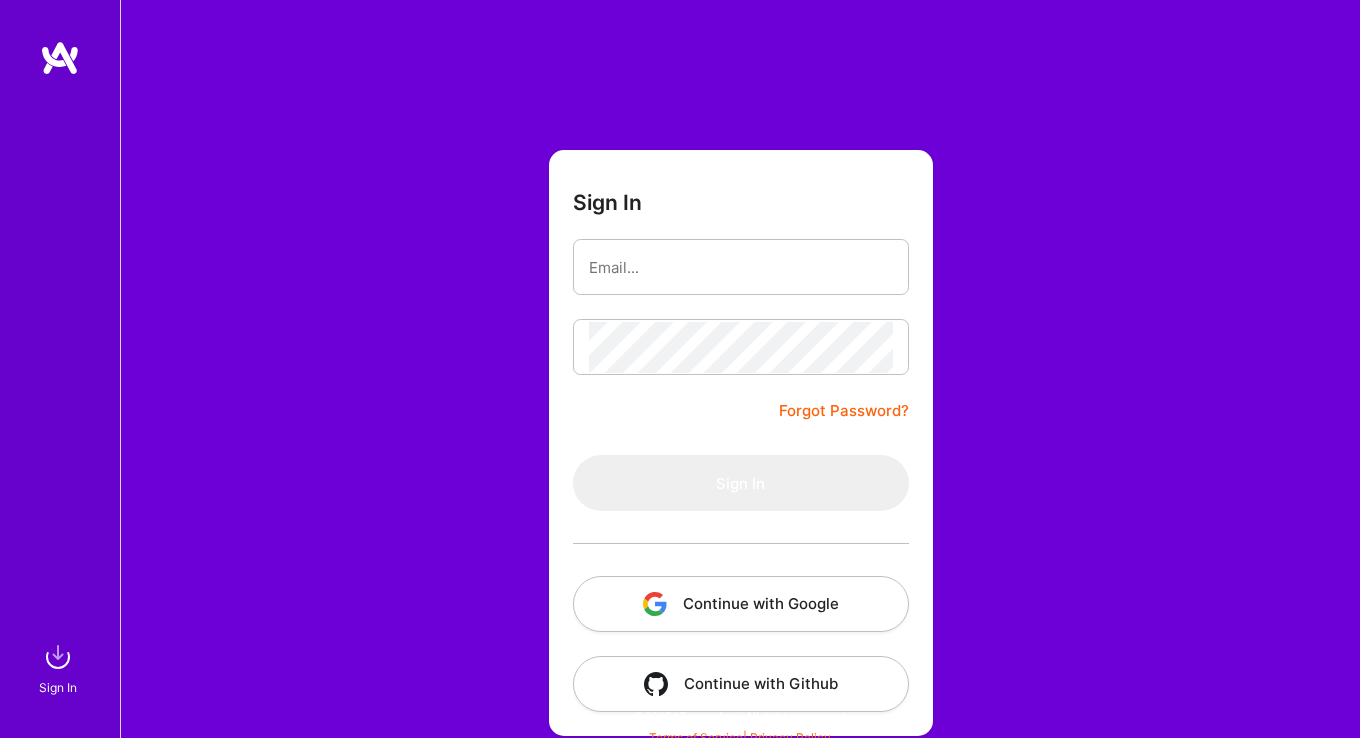 scroll, scrollTop: 0, scrollLeft: 0, axis: both 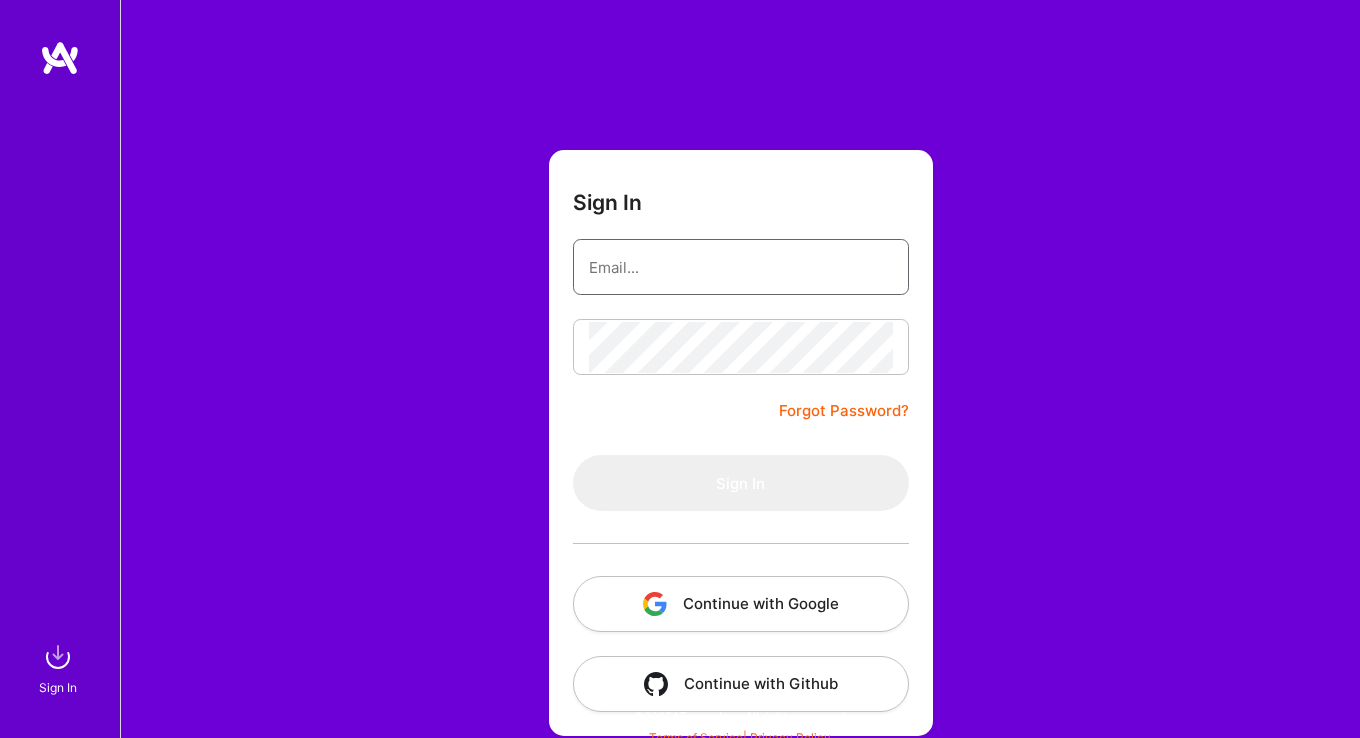 type on "[EMAIL]" 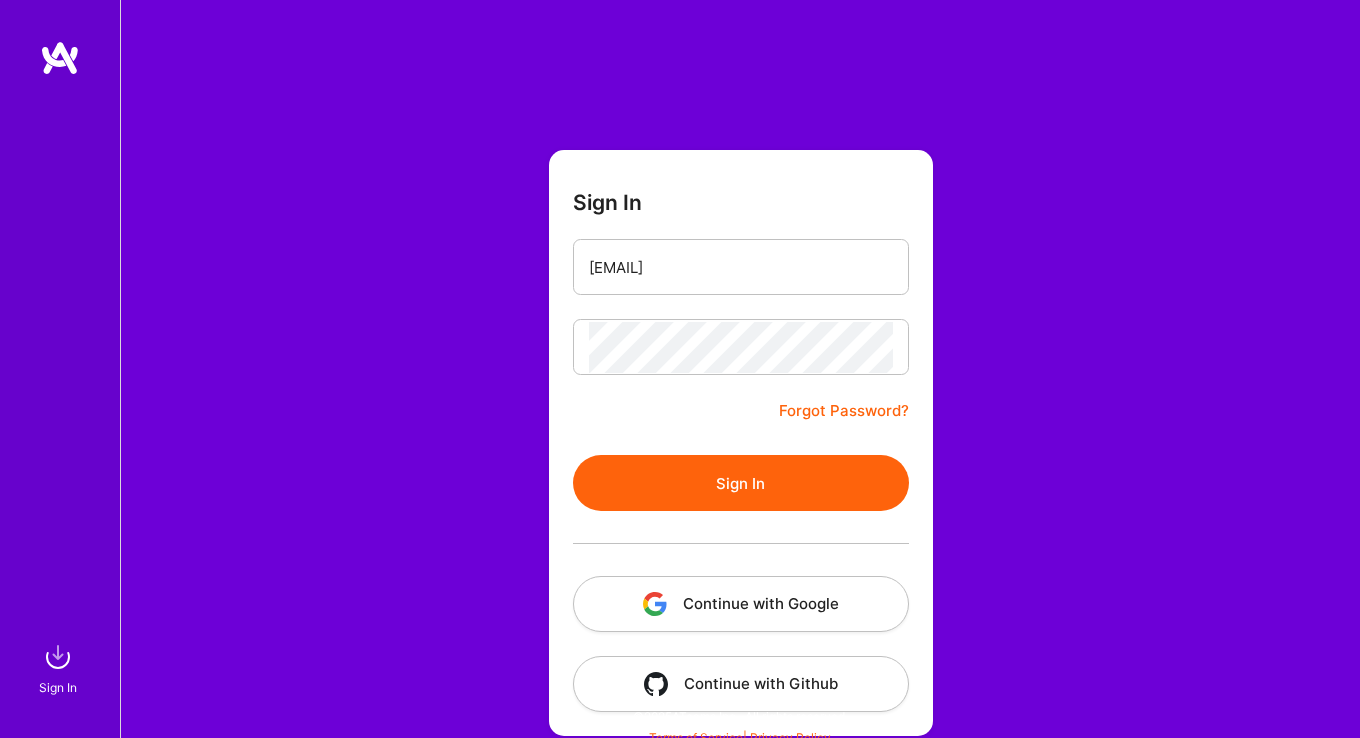 click on "Sign In" at bounding box center (741, 483) 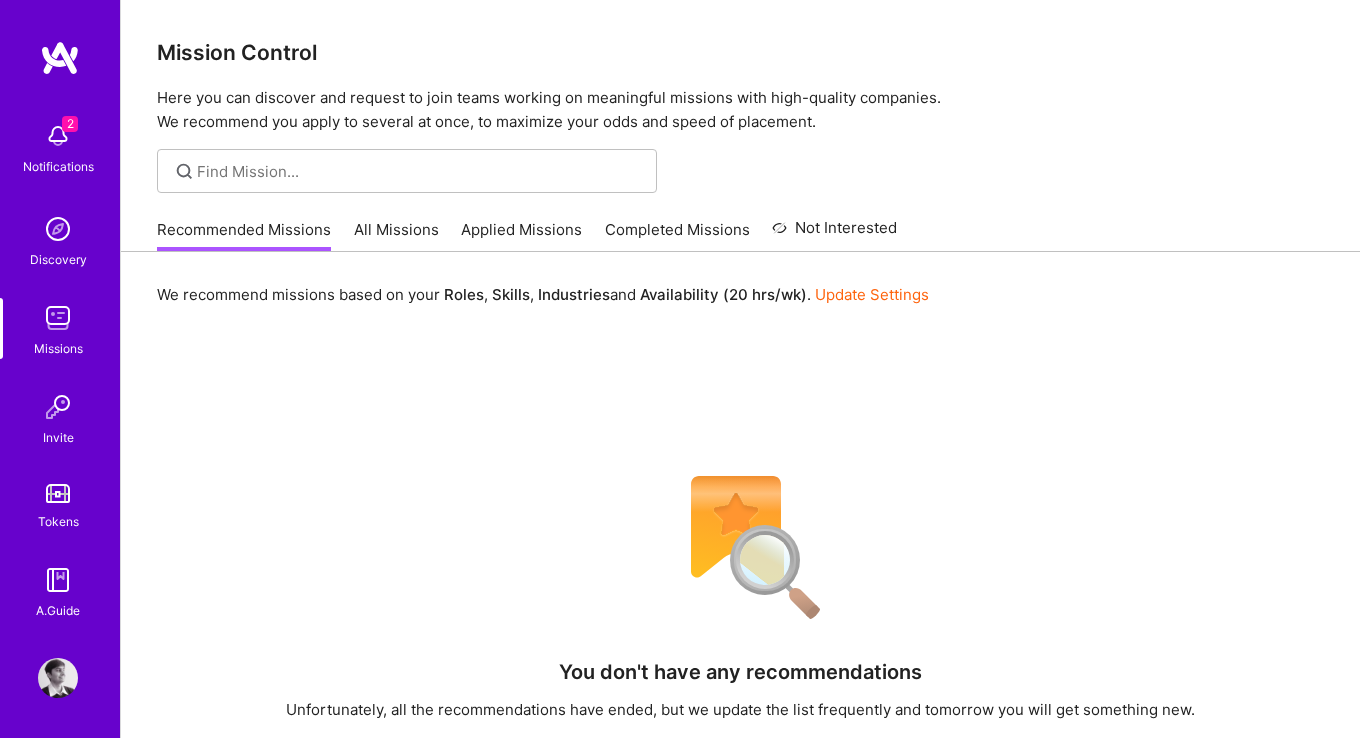 click at bounding box center [58, 678] 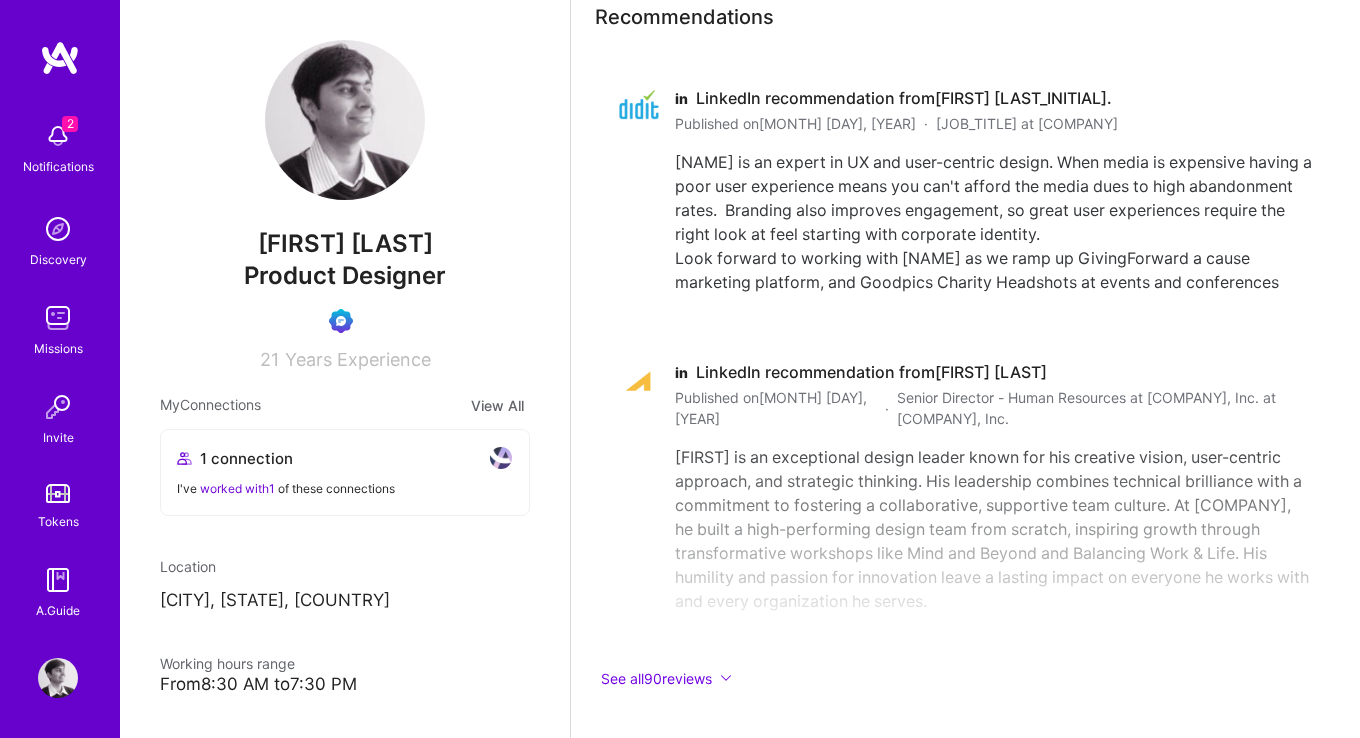 scroll, scrollTop: 6327, scrollLeft: 0, axis: vertical 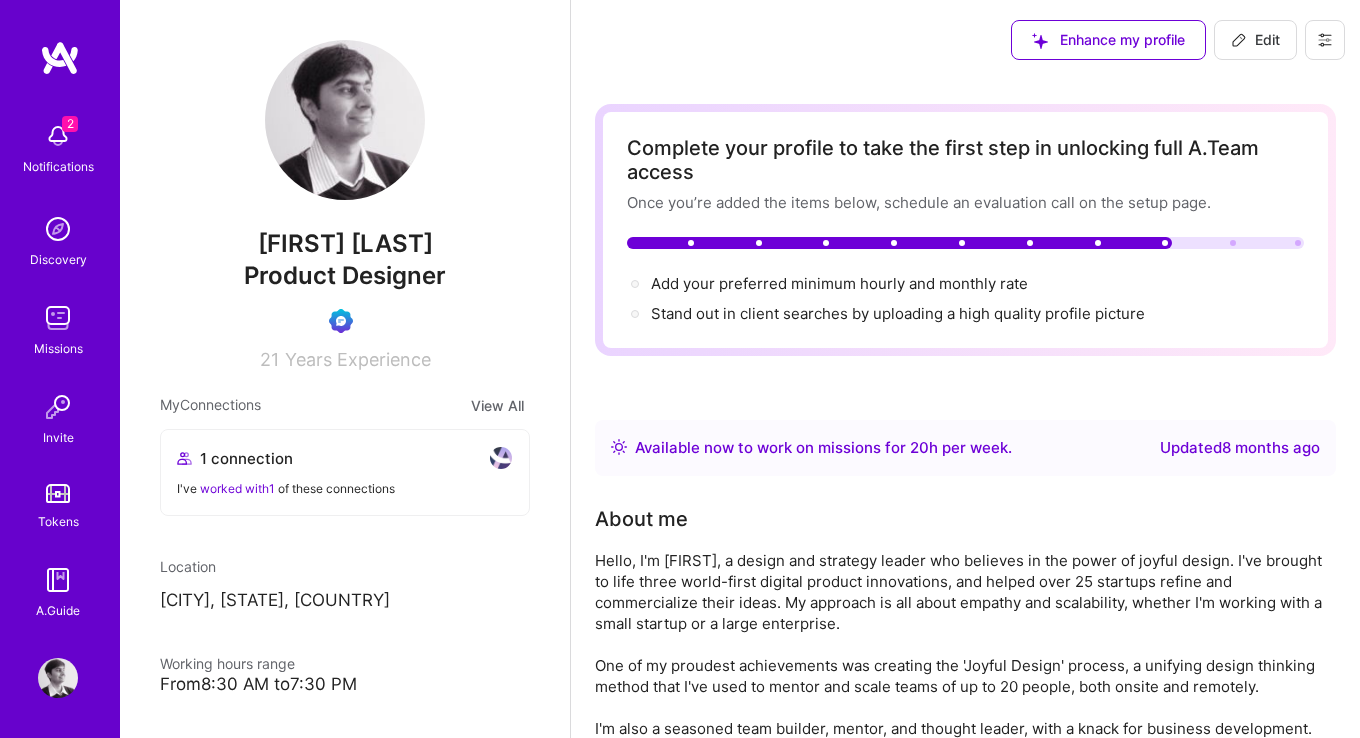 click at bounding box center [965, 243] 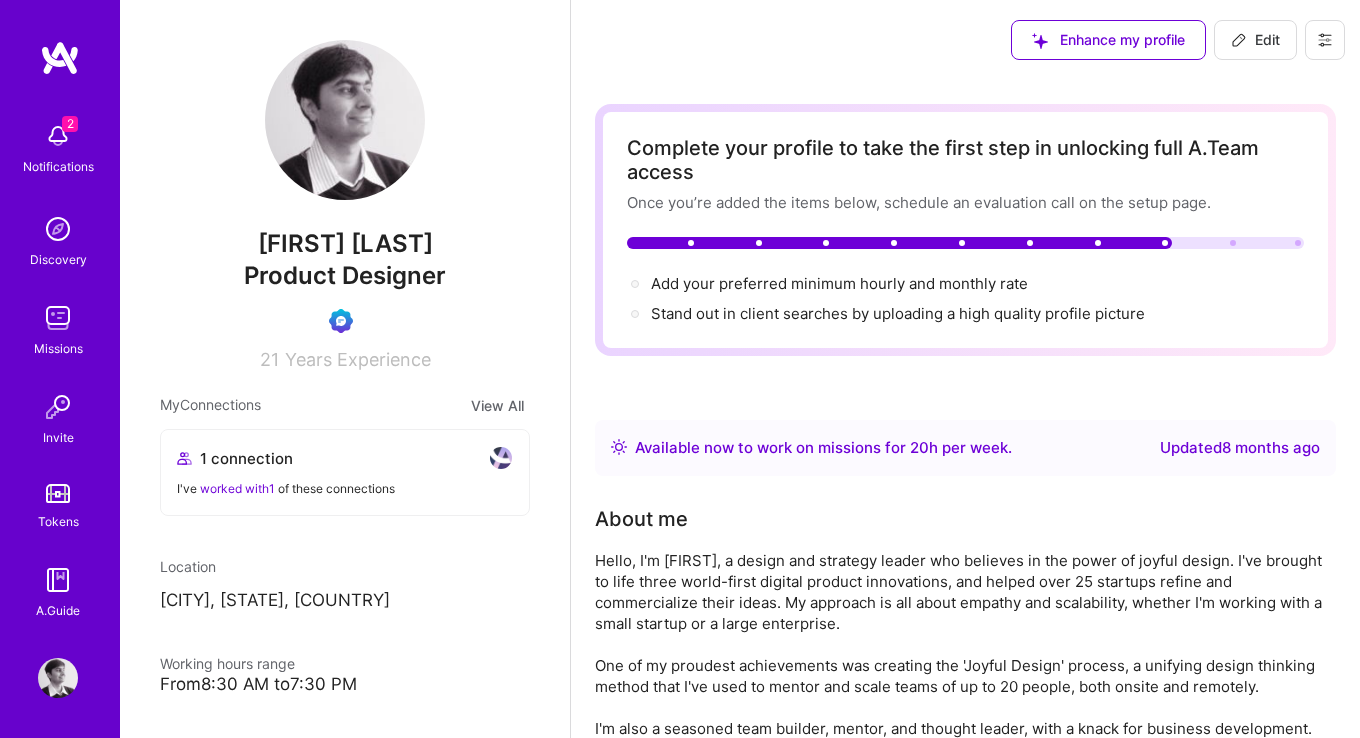 click on "Available now to work on missions   for   20 h per week ." at bounding box center (823, 448) 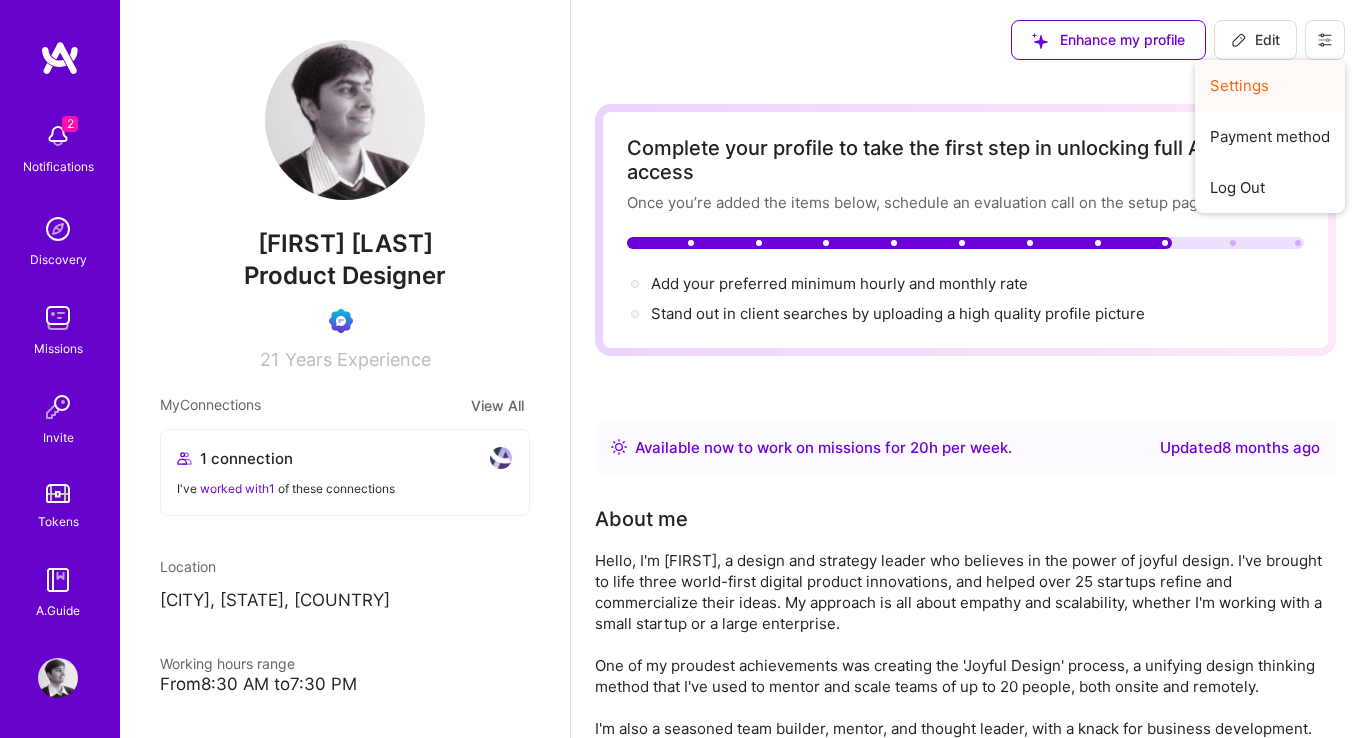 click on "Settings" at bounding box center (1270, 85) 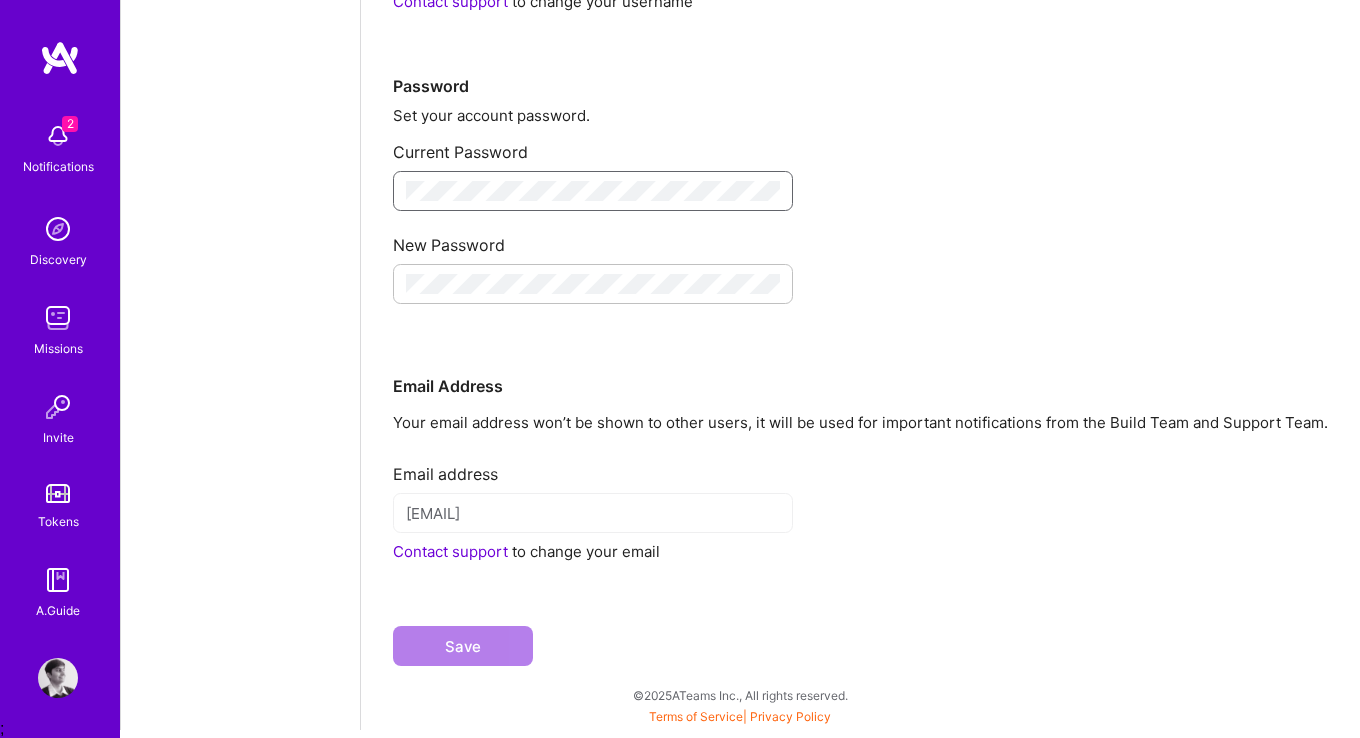 scroll, scrollTop: 0, scrollLeft: 0, axis: both 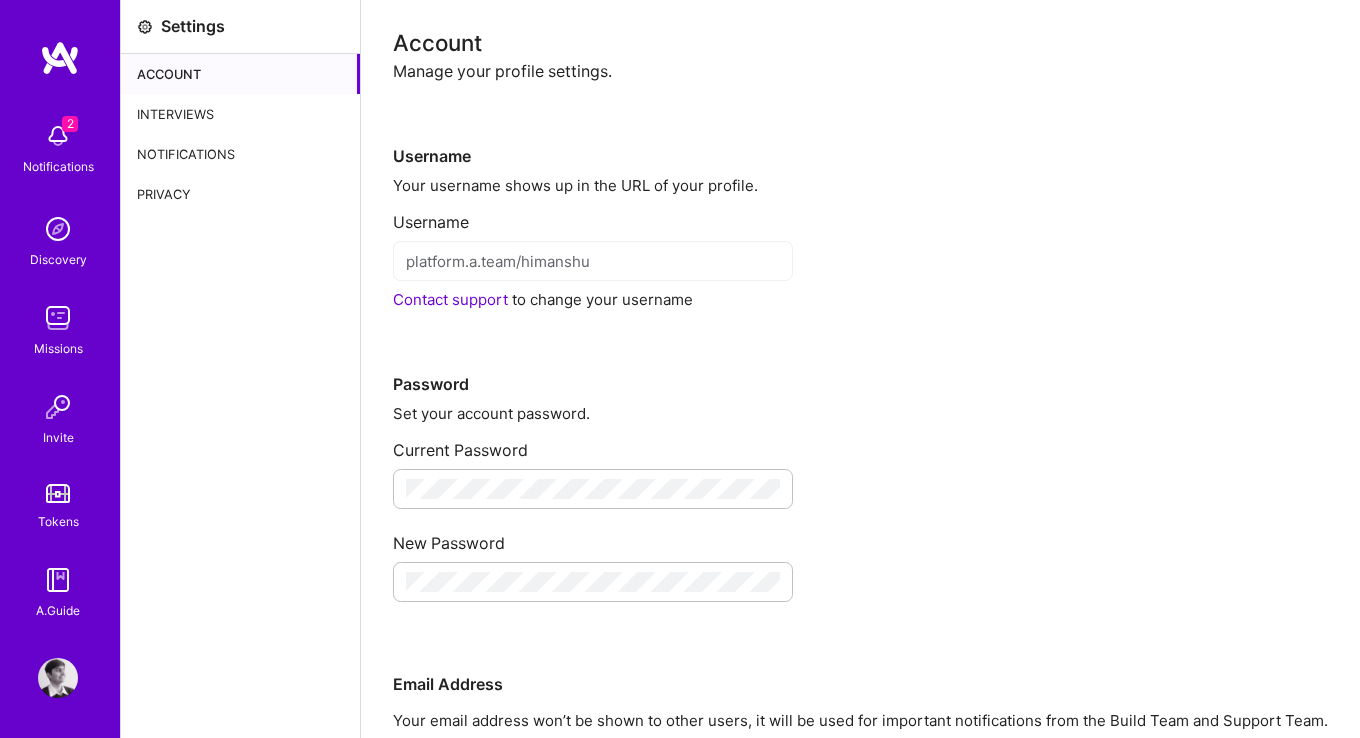 click on "Interviews" at bounding box center (240, 114) 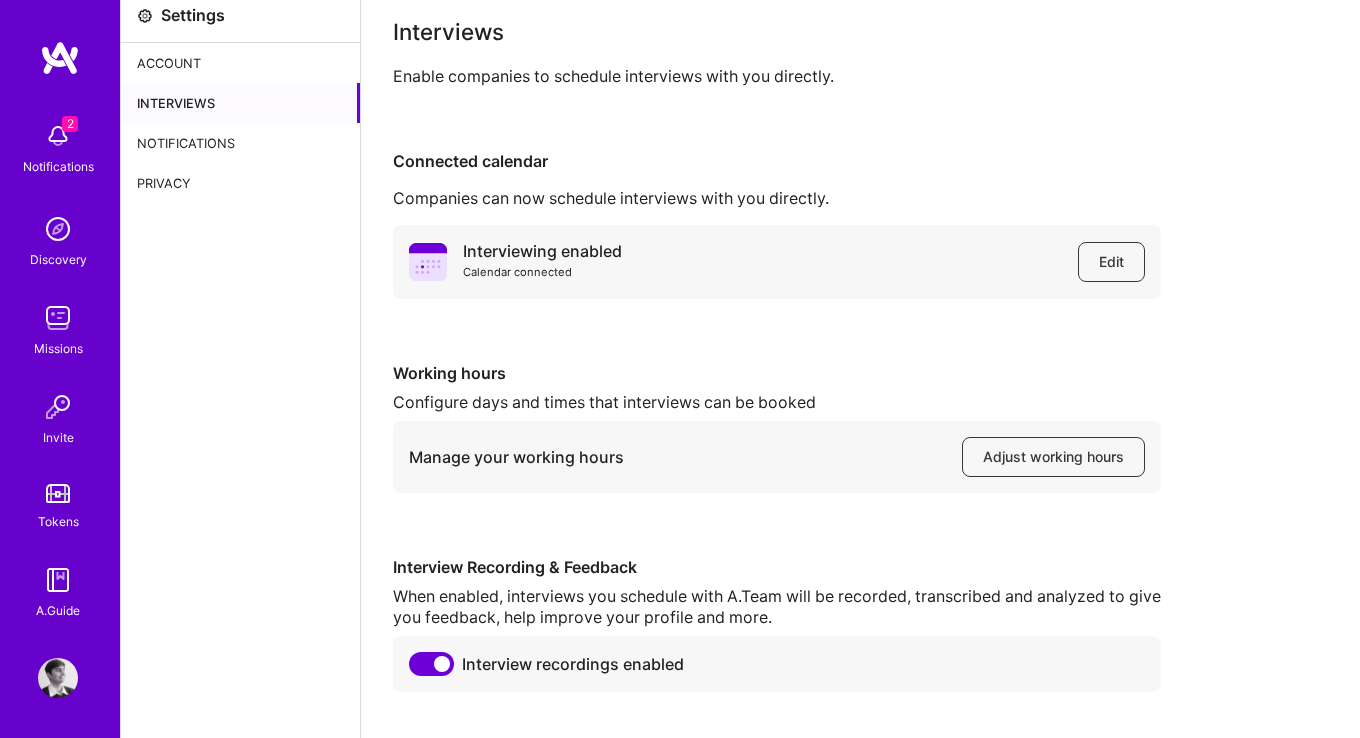 scroll, scrollTop: 0, scrollLeft: 0, axis: both 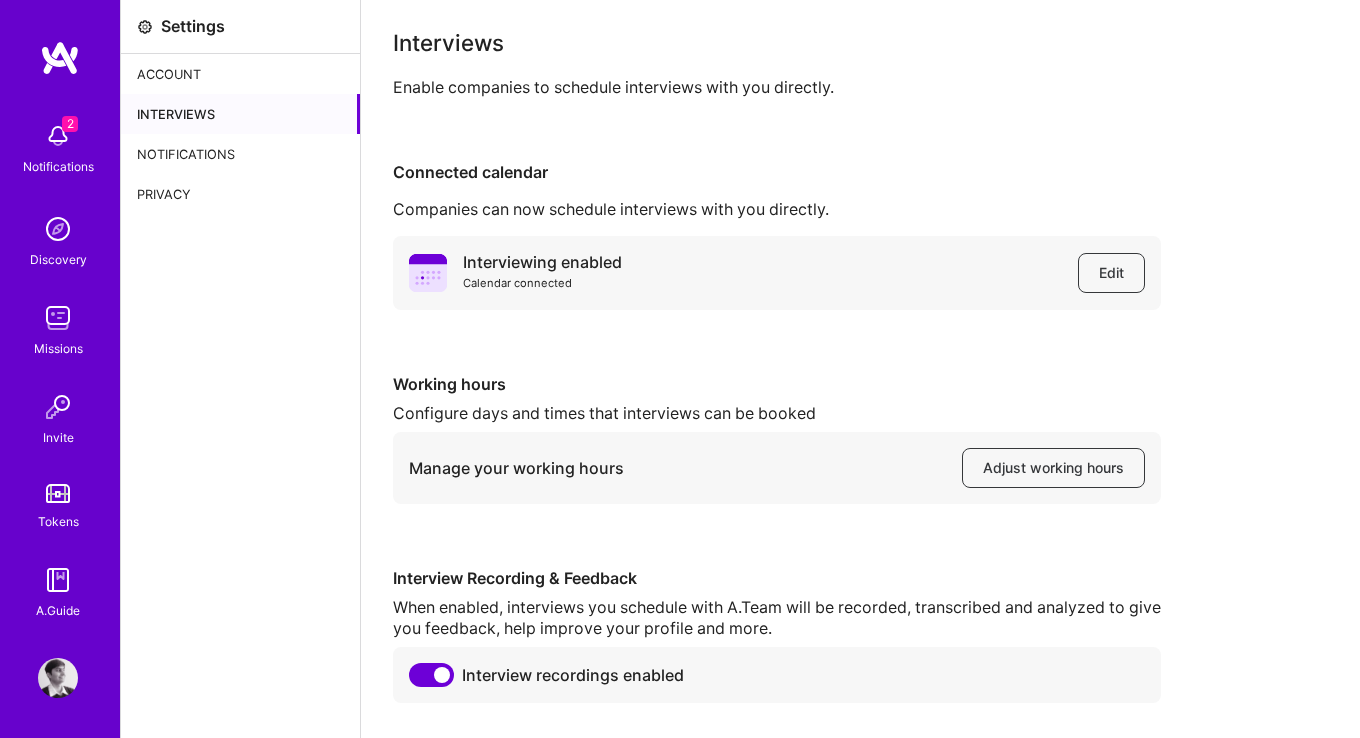 click on "Notifications" at bounding box center [240, 154] 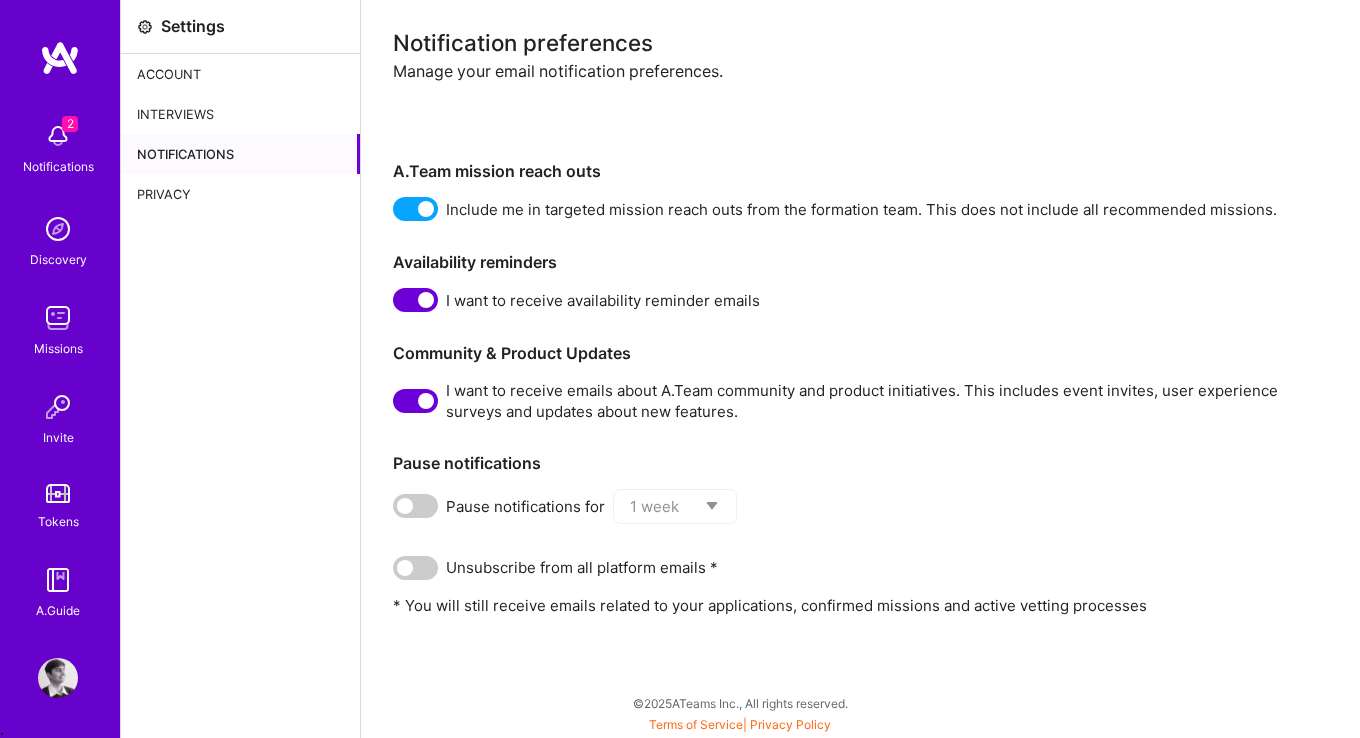 click at bounding box center (58, 229) 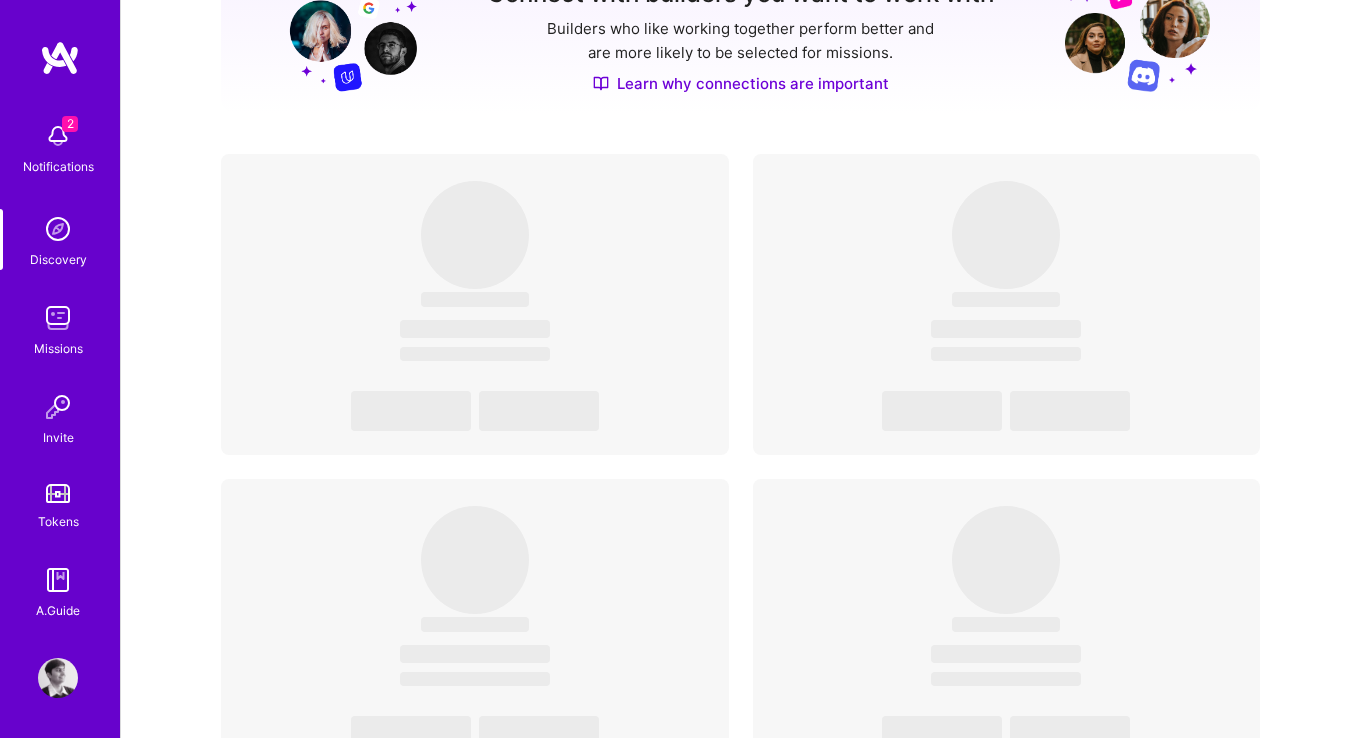 scroll, scrollTop: 345, scrollLeft: 0, axis: vertical 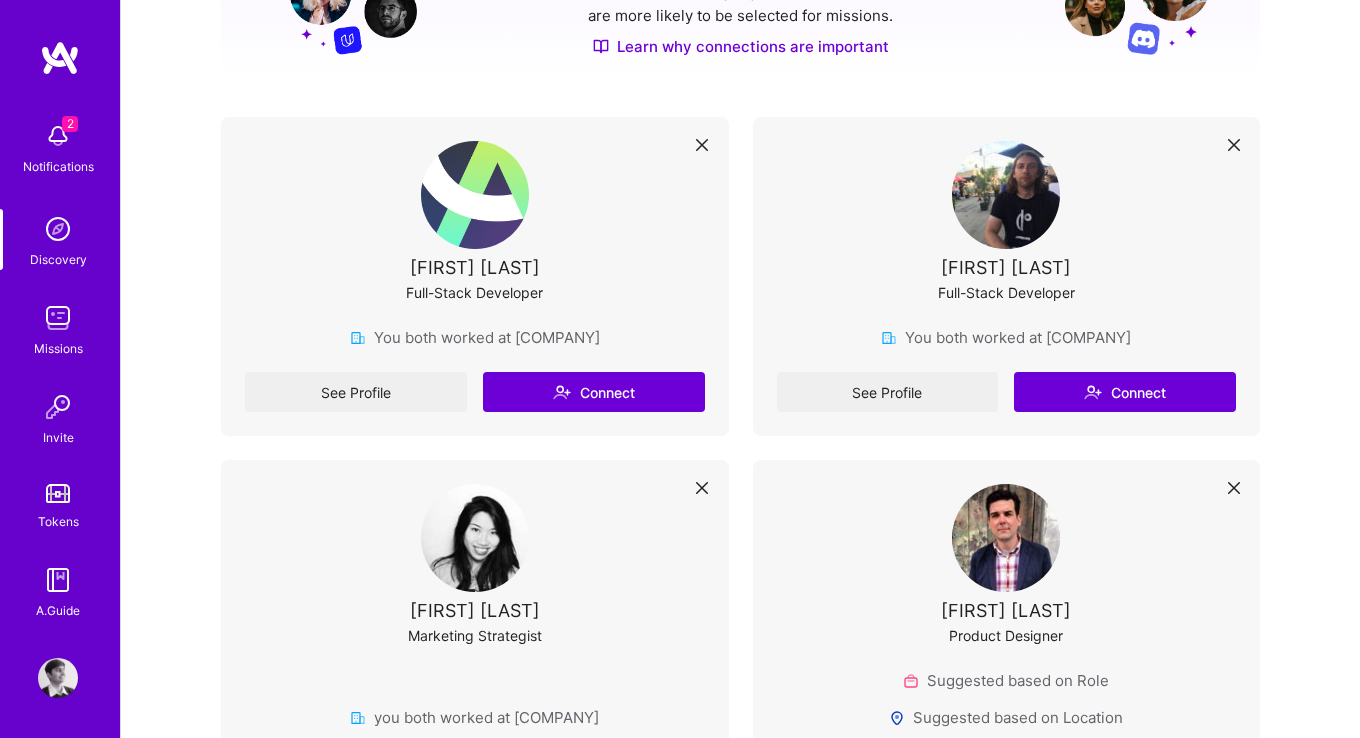 click at bounding box center [58, 136] 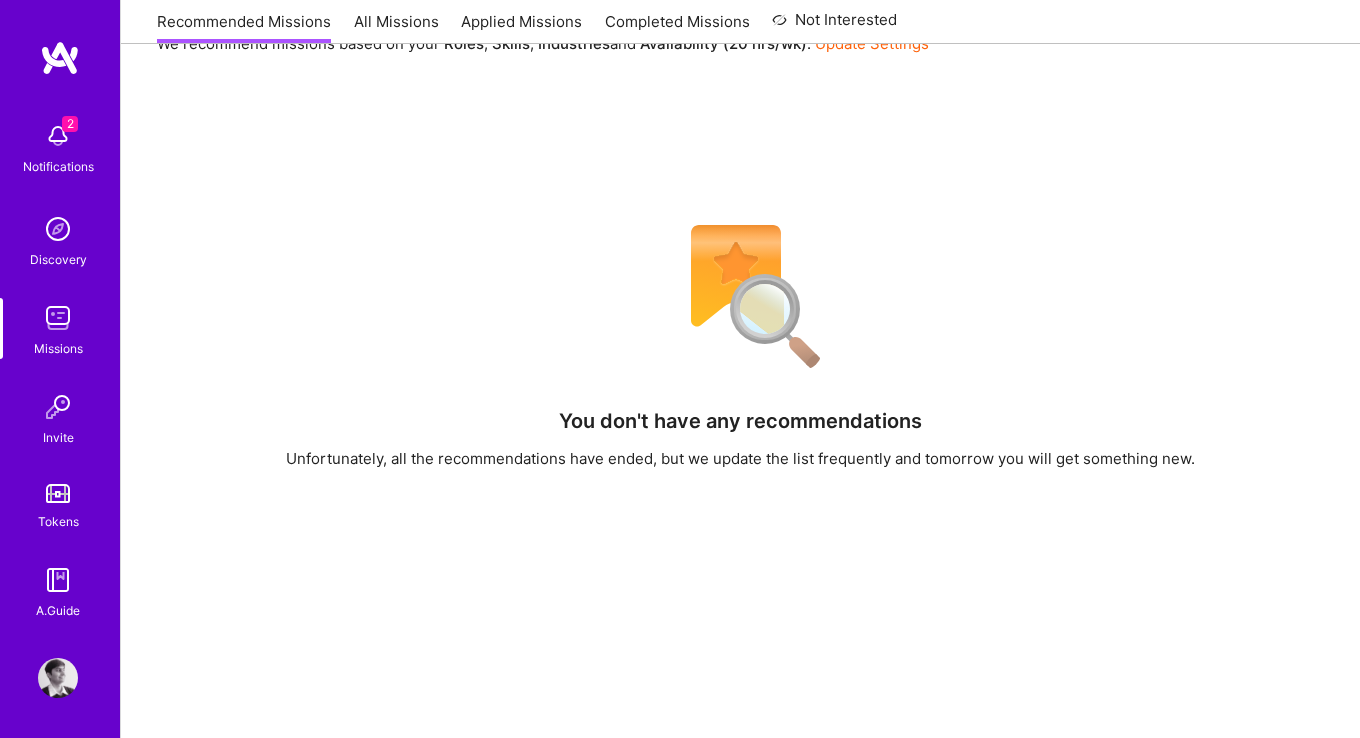 scroll, scrollTop: 353, scrollLeft: 0, axis: vertical 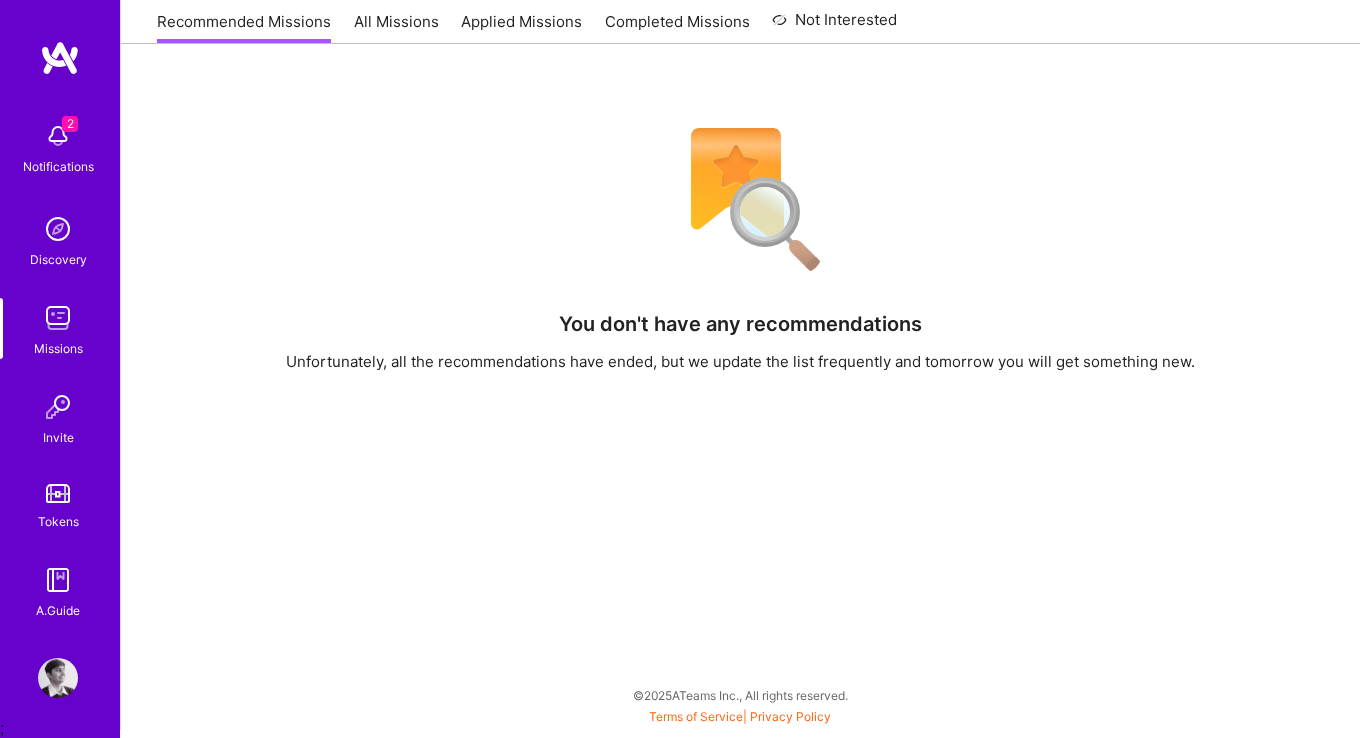 click at bounding box center (58, 678) 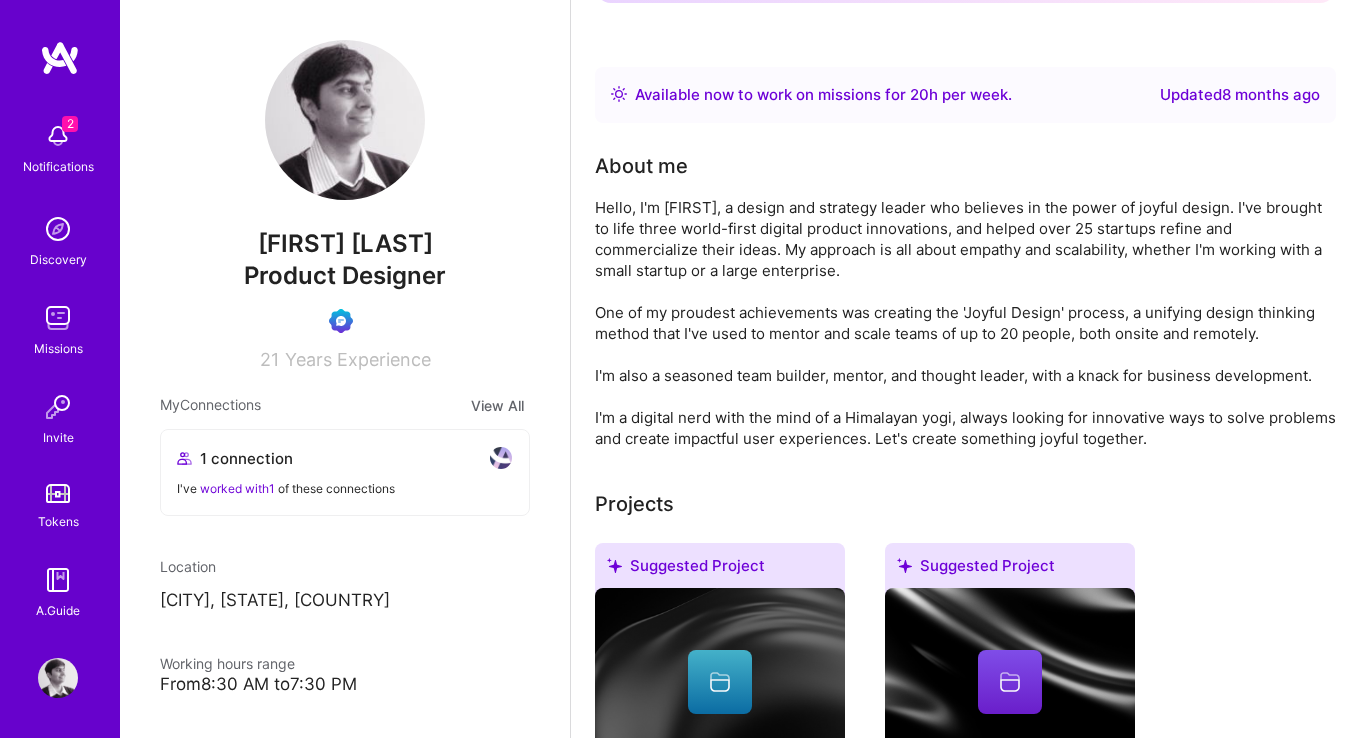 scroll, scrollTop: 0, scrollLeft: 0, axis: both 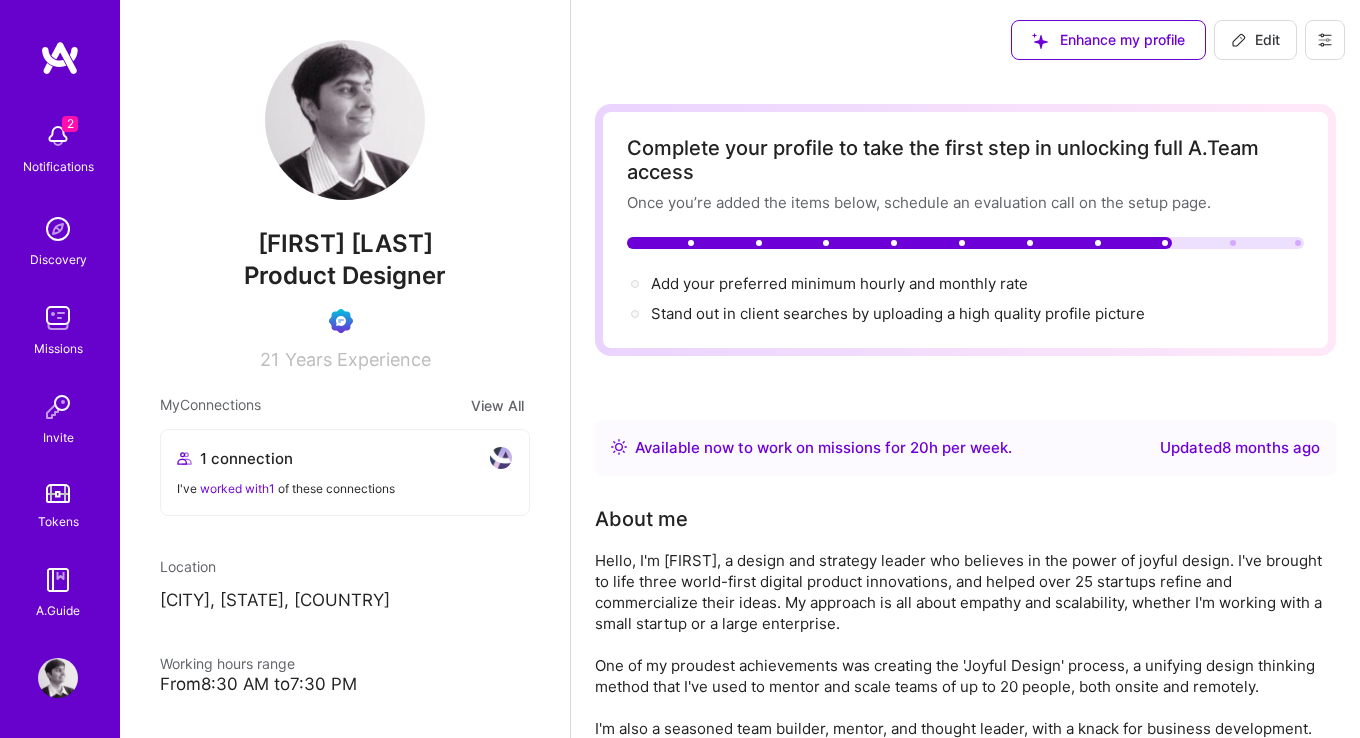click on "Edit" at bounding box center (1255, 40) 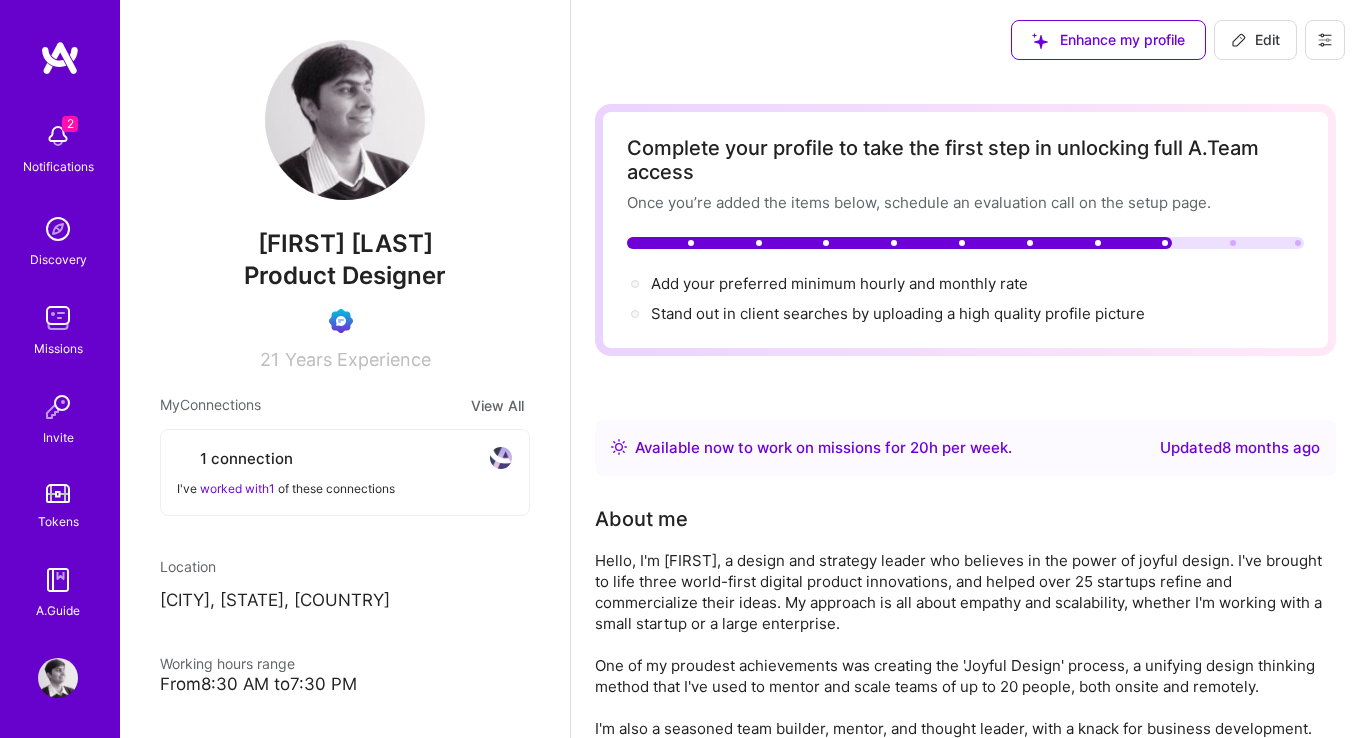 select on "US" 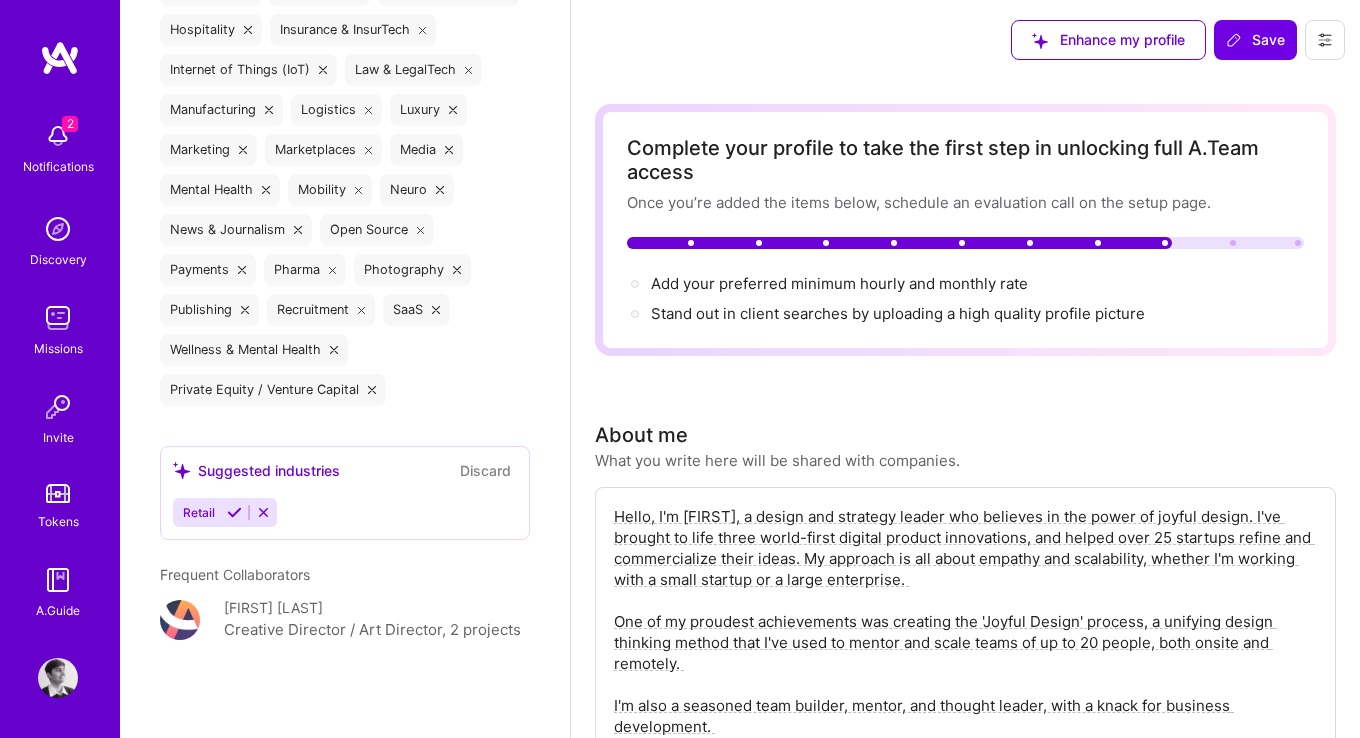 scroll, scrollTop: 3449, scrollLeft: 0, axis: vertical 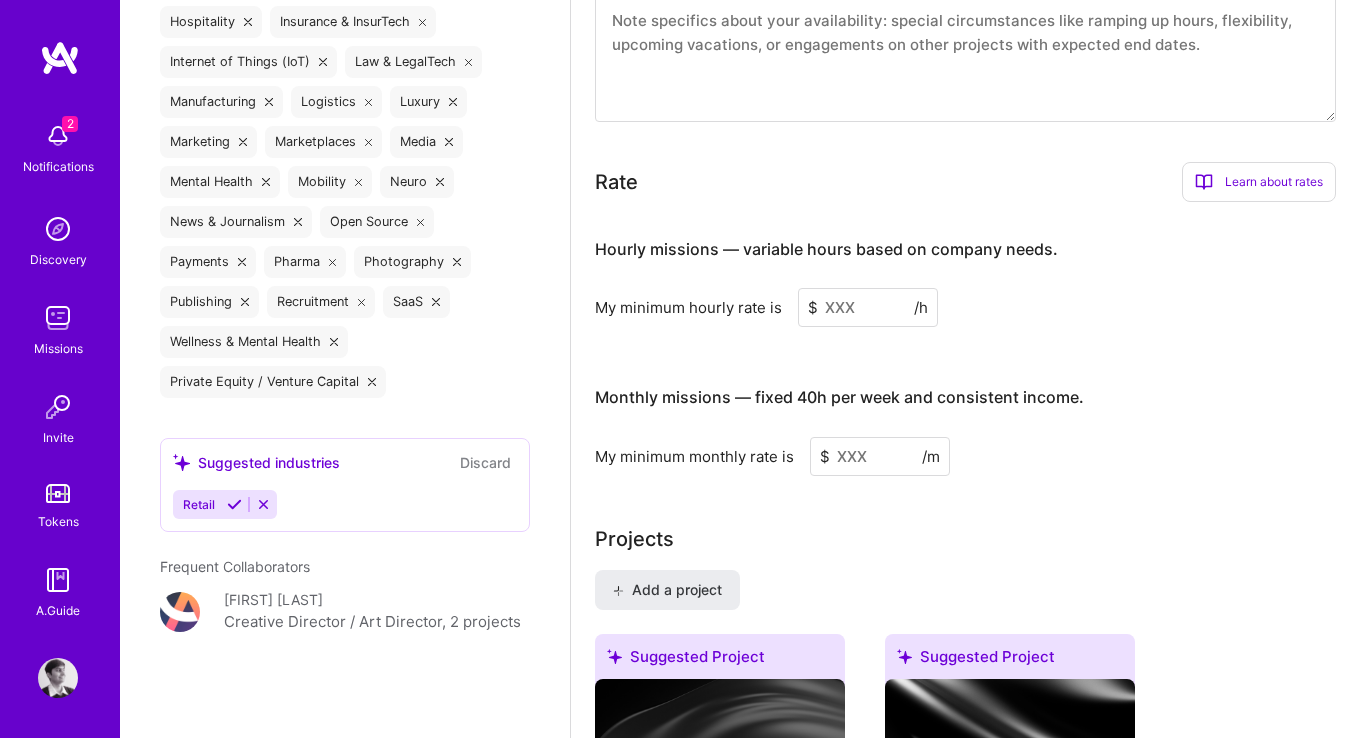 click on "Learn about rates" at bounding box center (1259, 182) 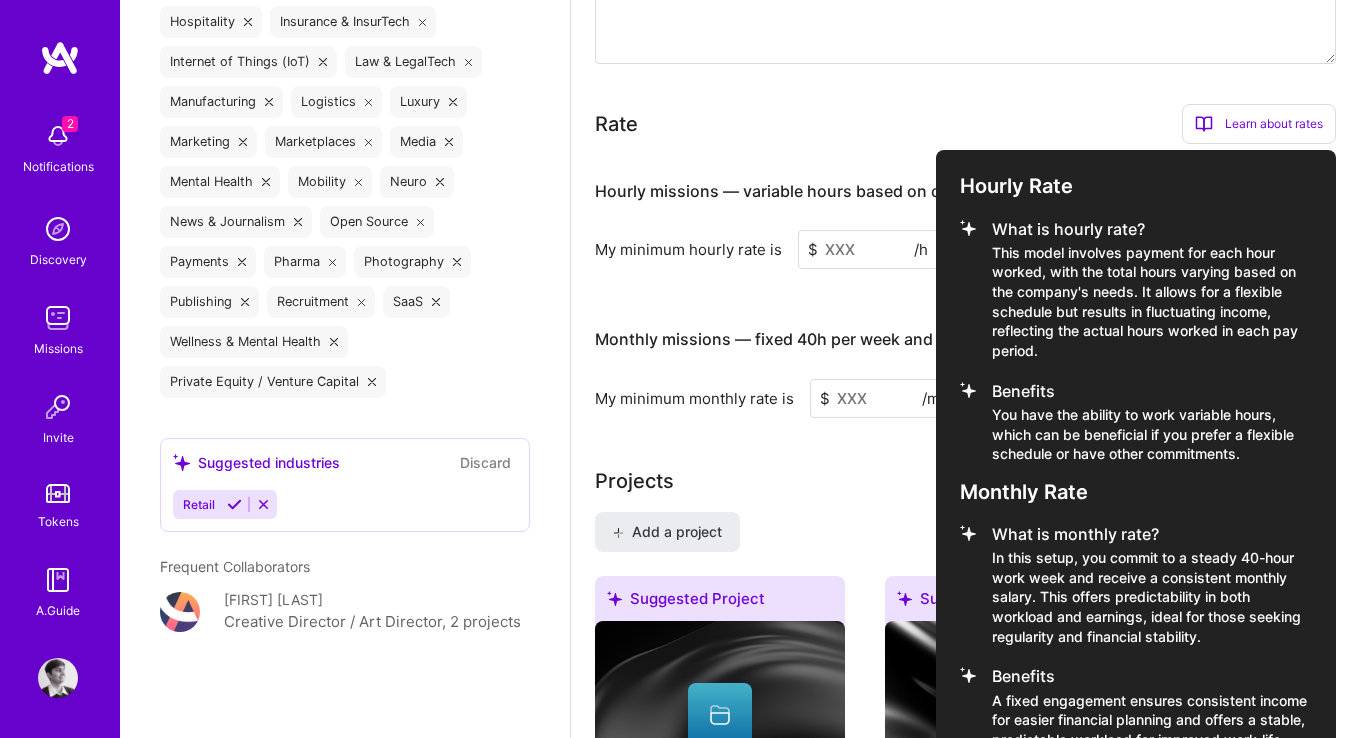 scroll, scrollTop: 1239, scrollLeft: 0, axis: vertical 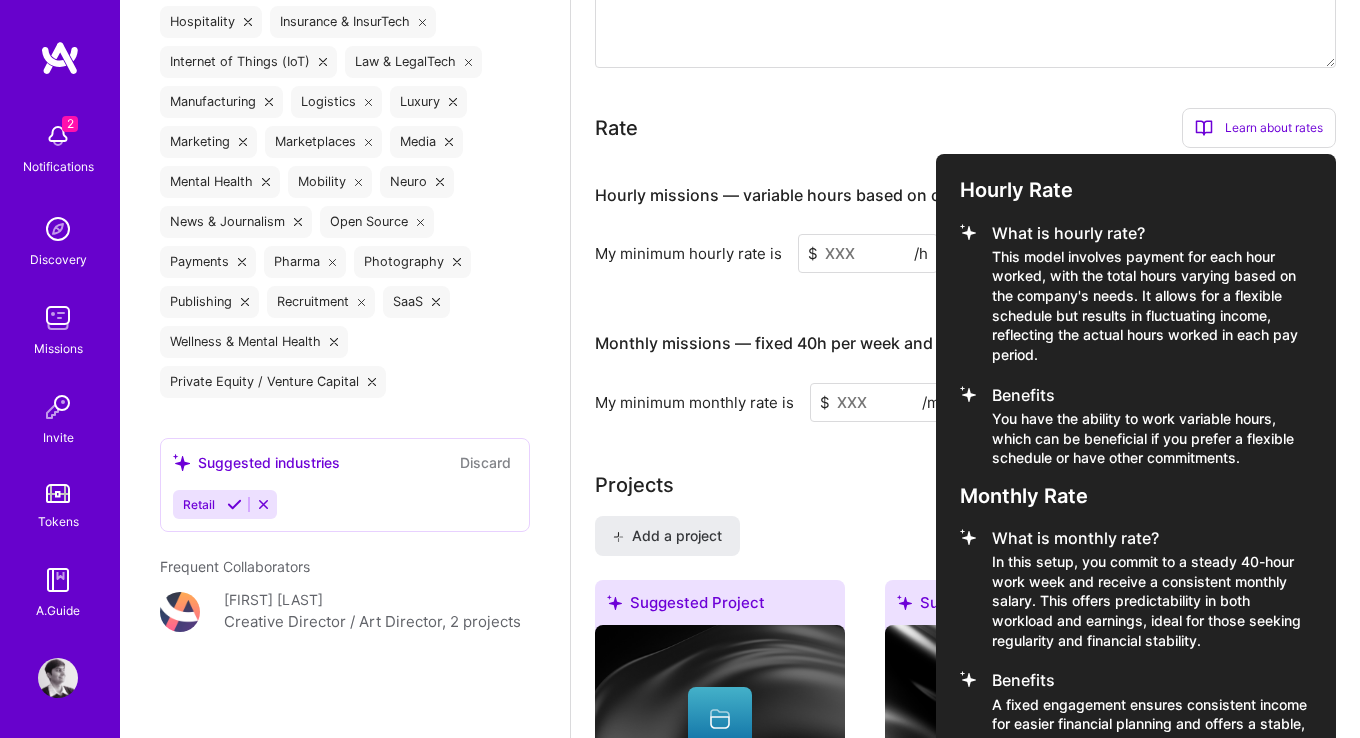 click at bounding box center [680, 369] 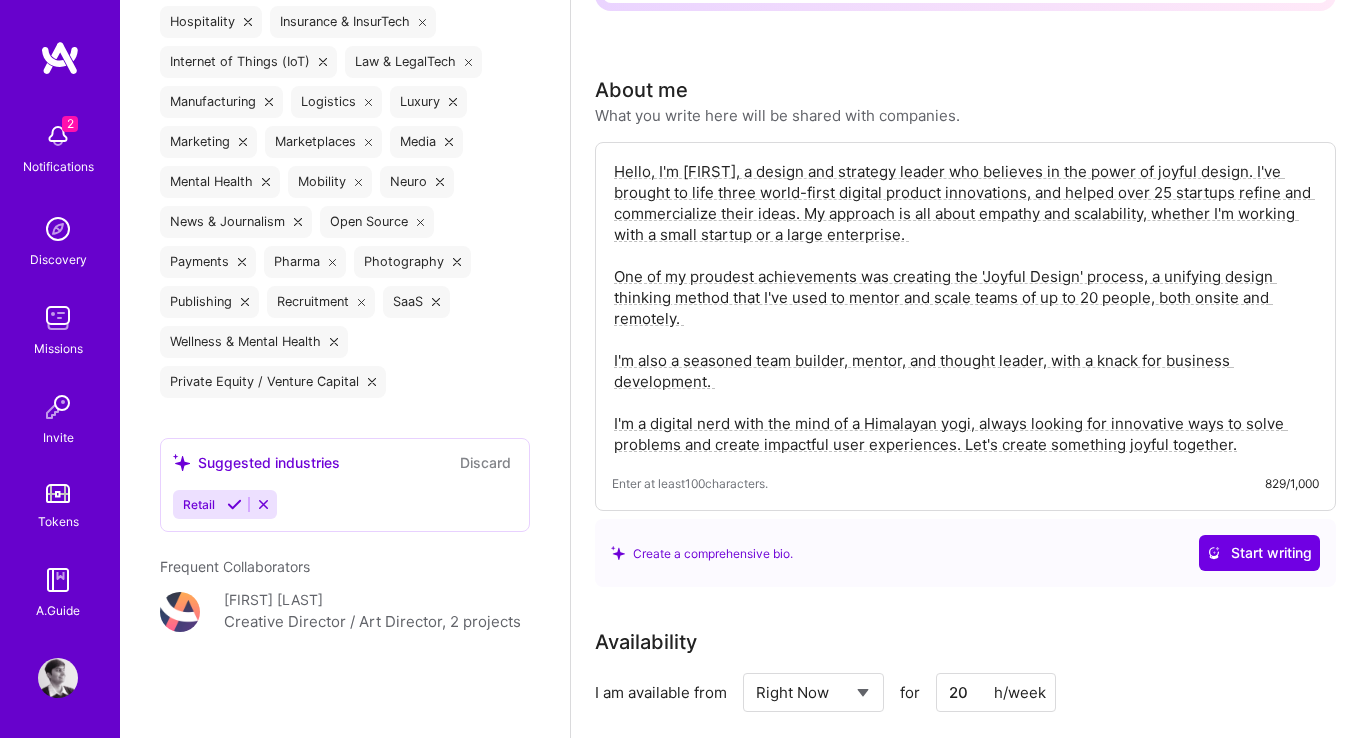 scroll, scrollTop: 0, scrollLeft: 0, axis: both 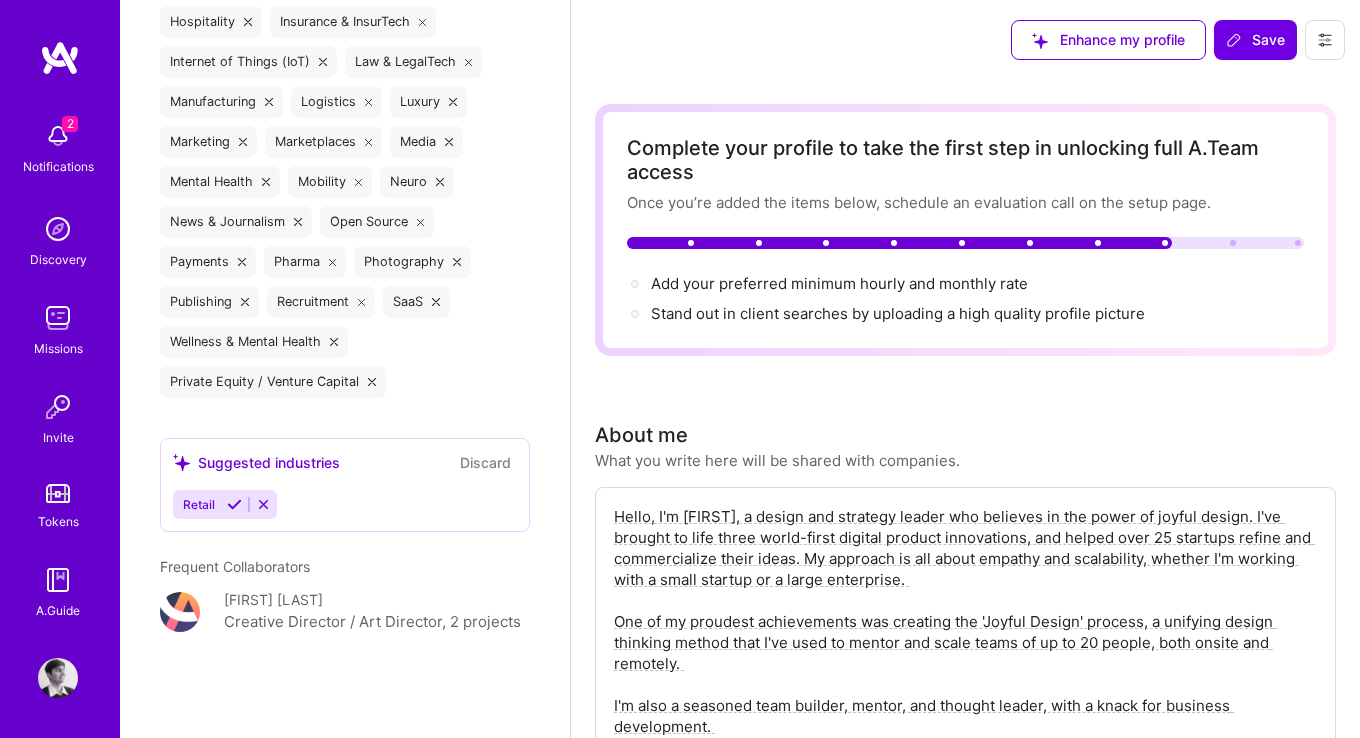 click at bounding box center [60, 58] 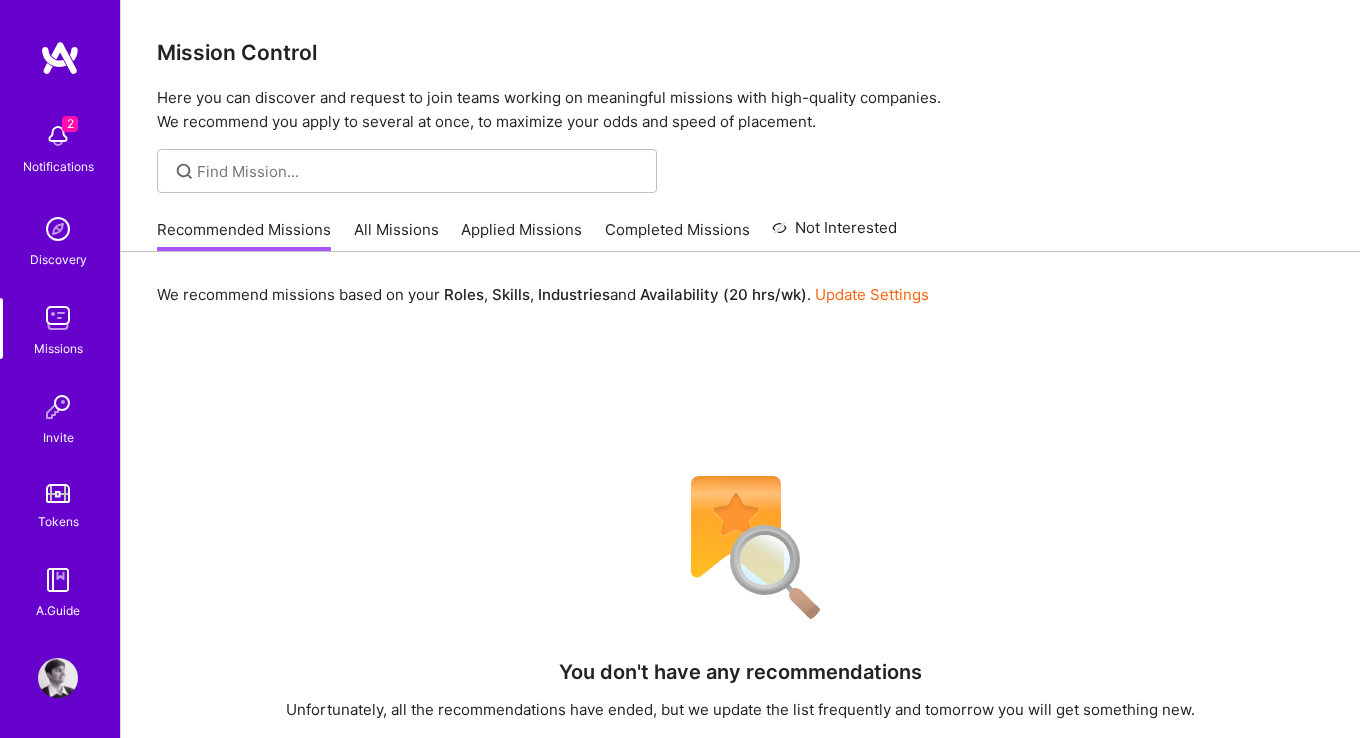 click on "All Missions" at bounding box center [396, 235] 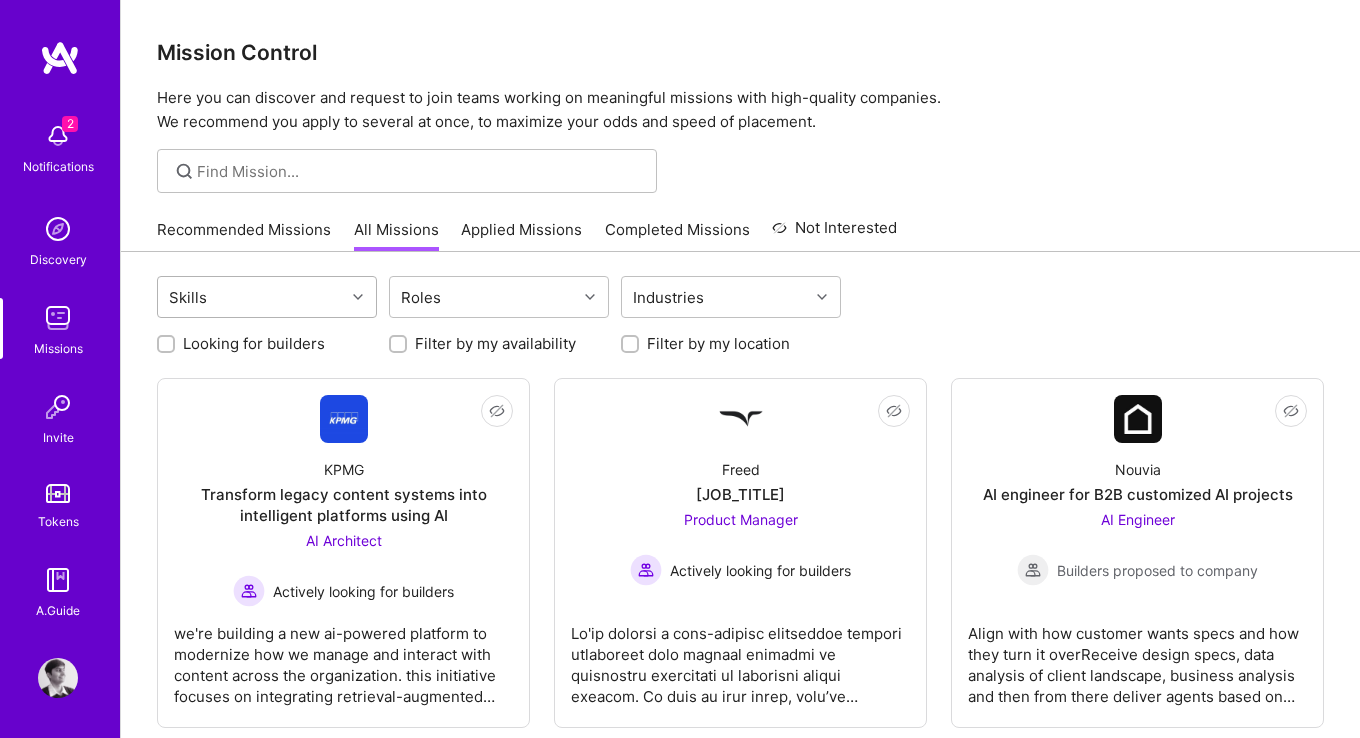 click on "Skills" at bounding box center [251, 297] 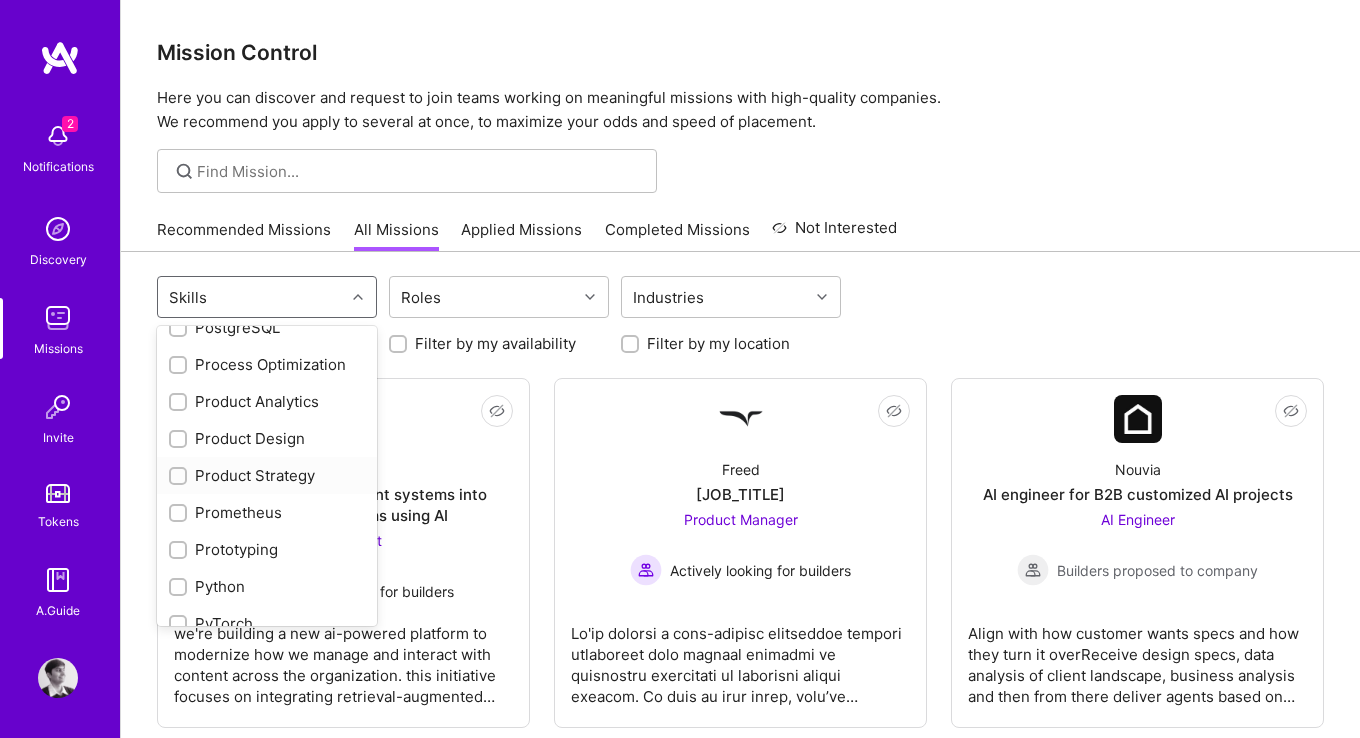 scroll, scrollTop: 1805, scrollLeft: 0, axis: vertical 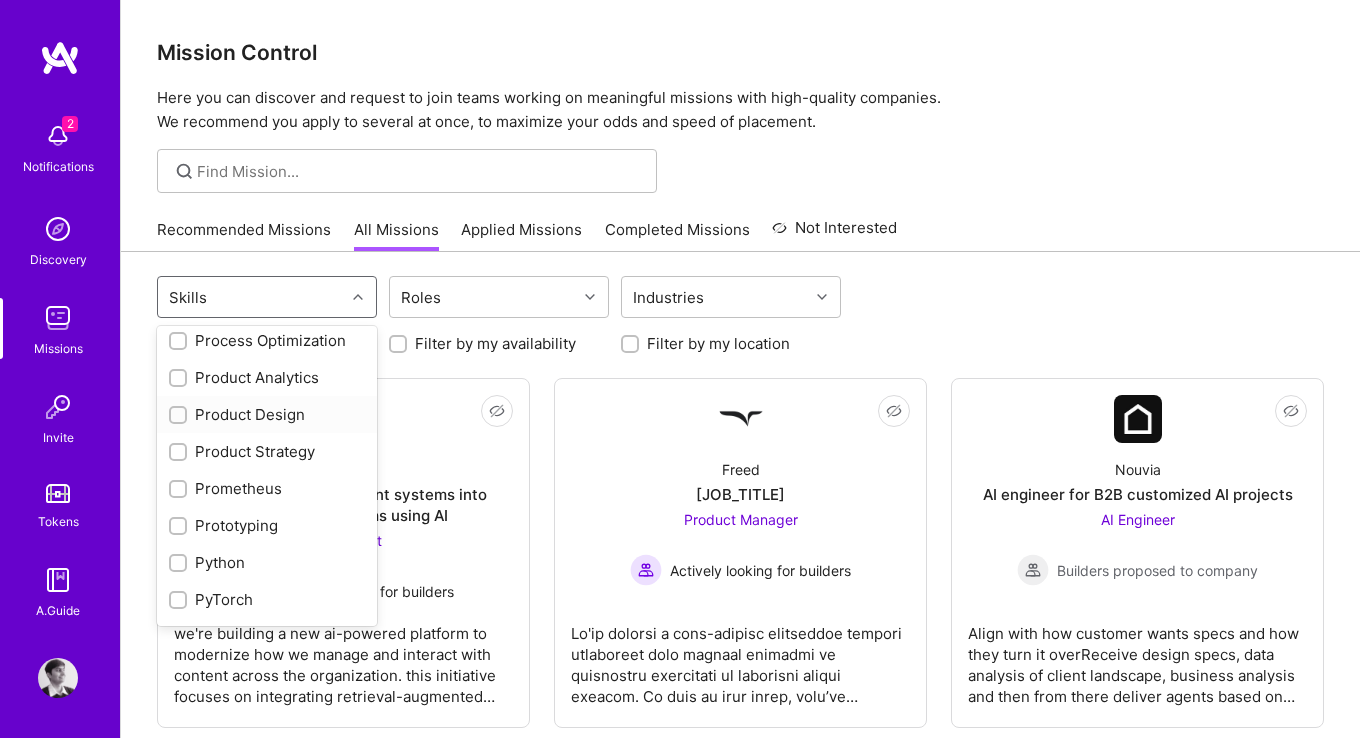 click at bounding box center [180, 416] 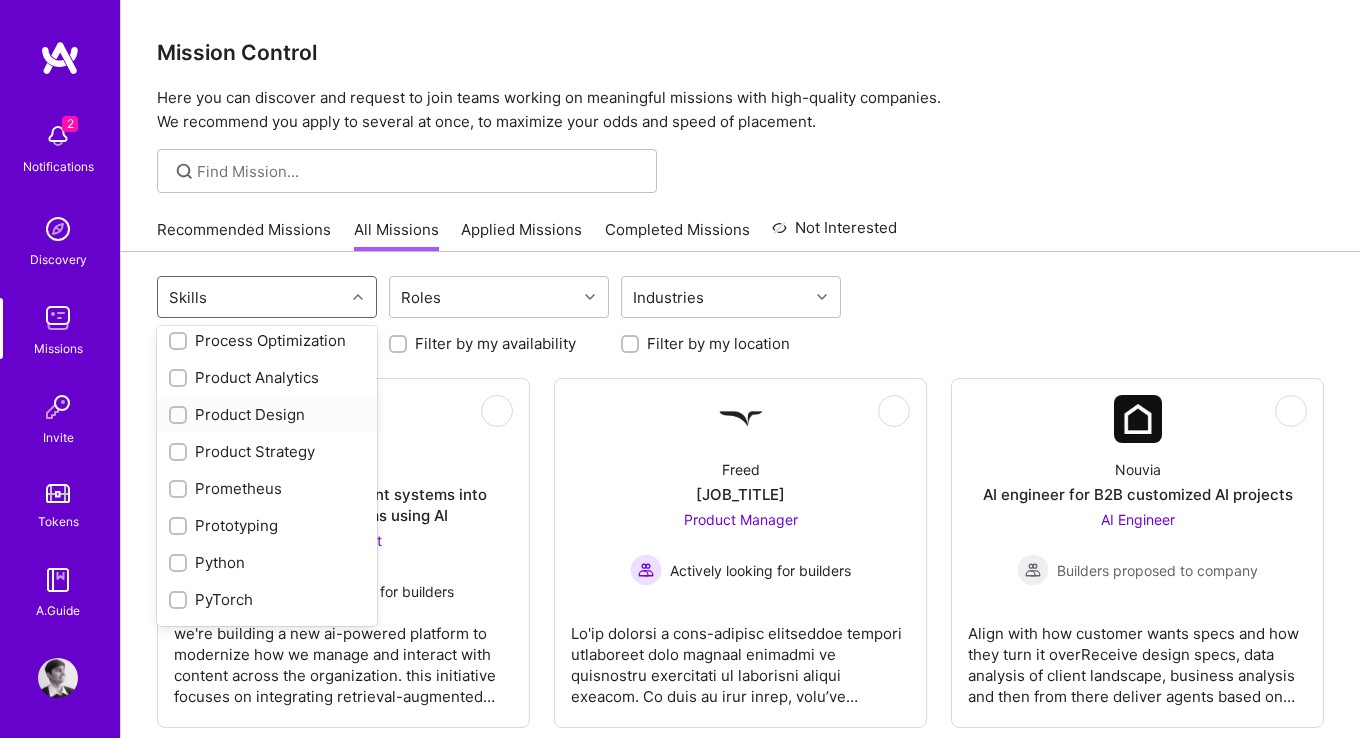 checkbox on "true" 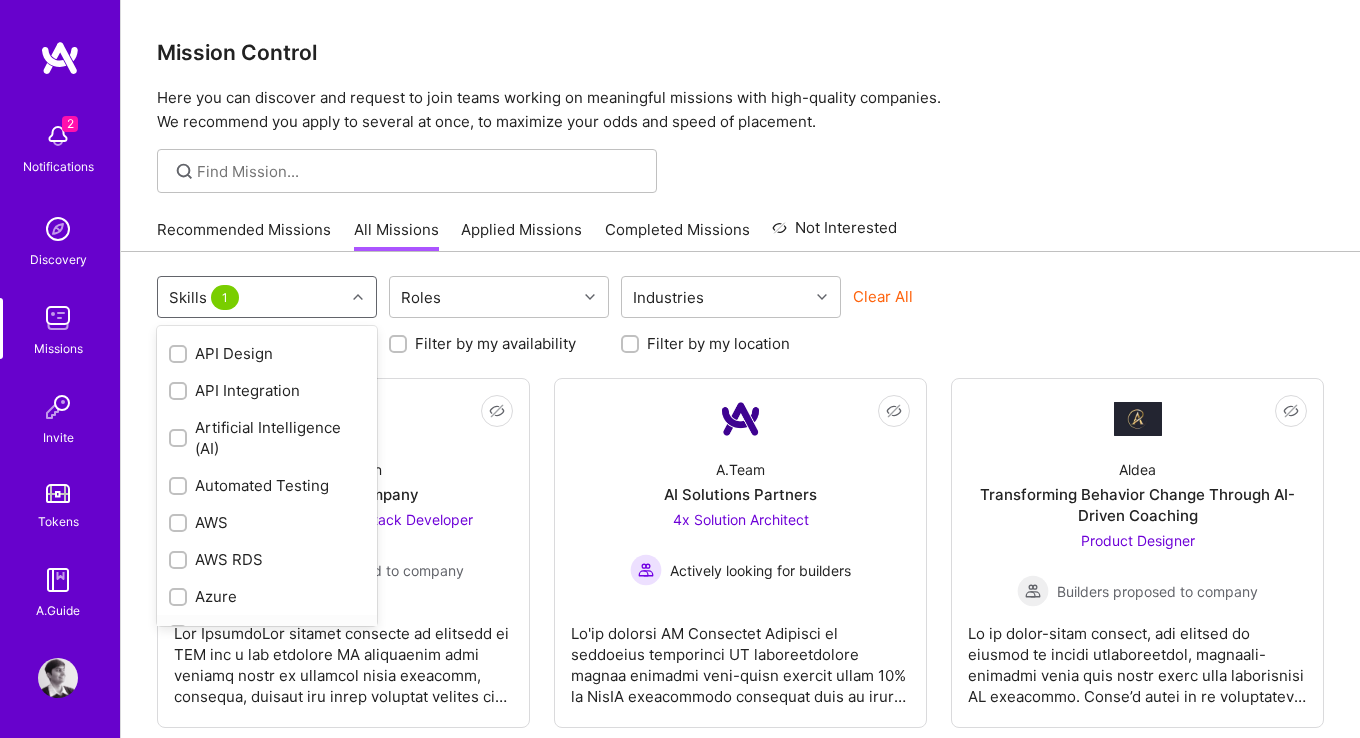 scroll, scrollTop: 0, scrollLeft: 0, axis: both 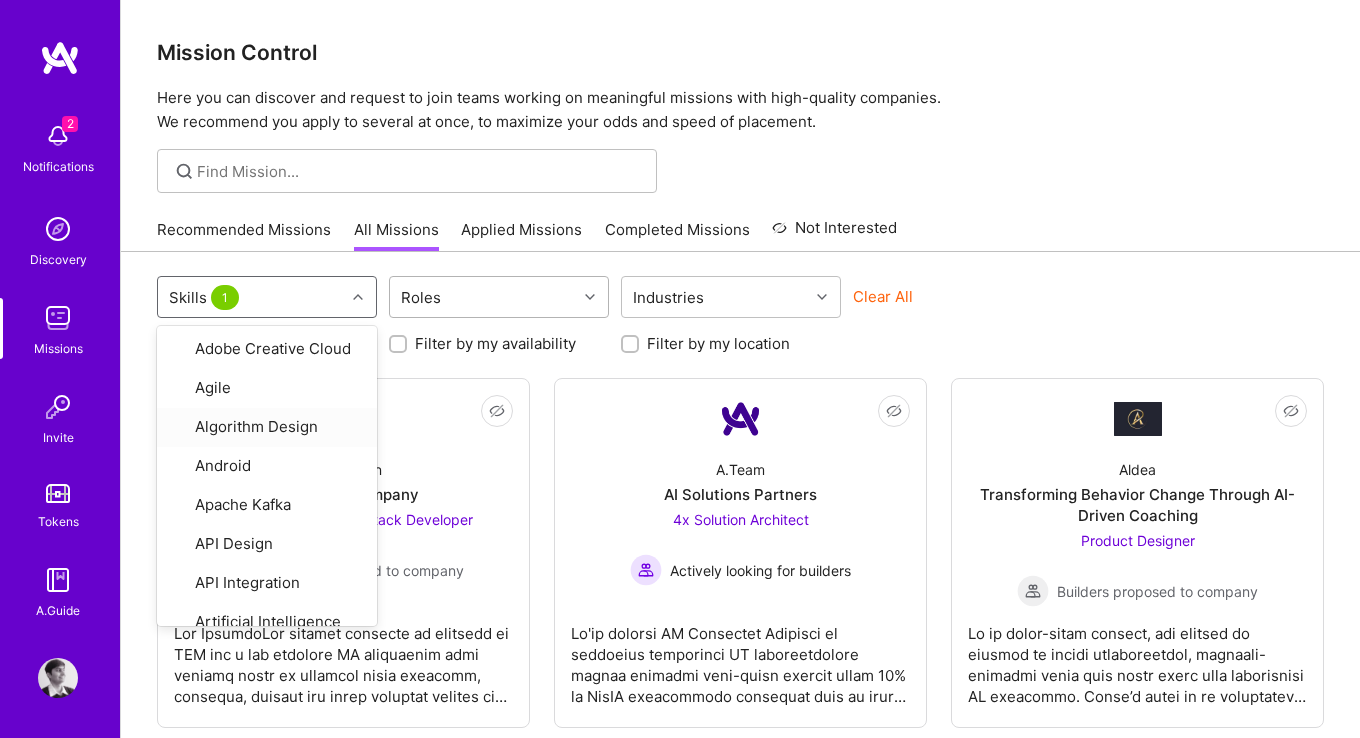 click on "Roles" at bounding box center (483, 297) 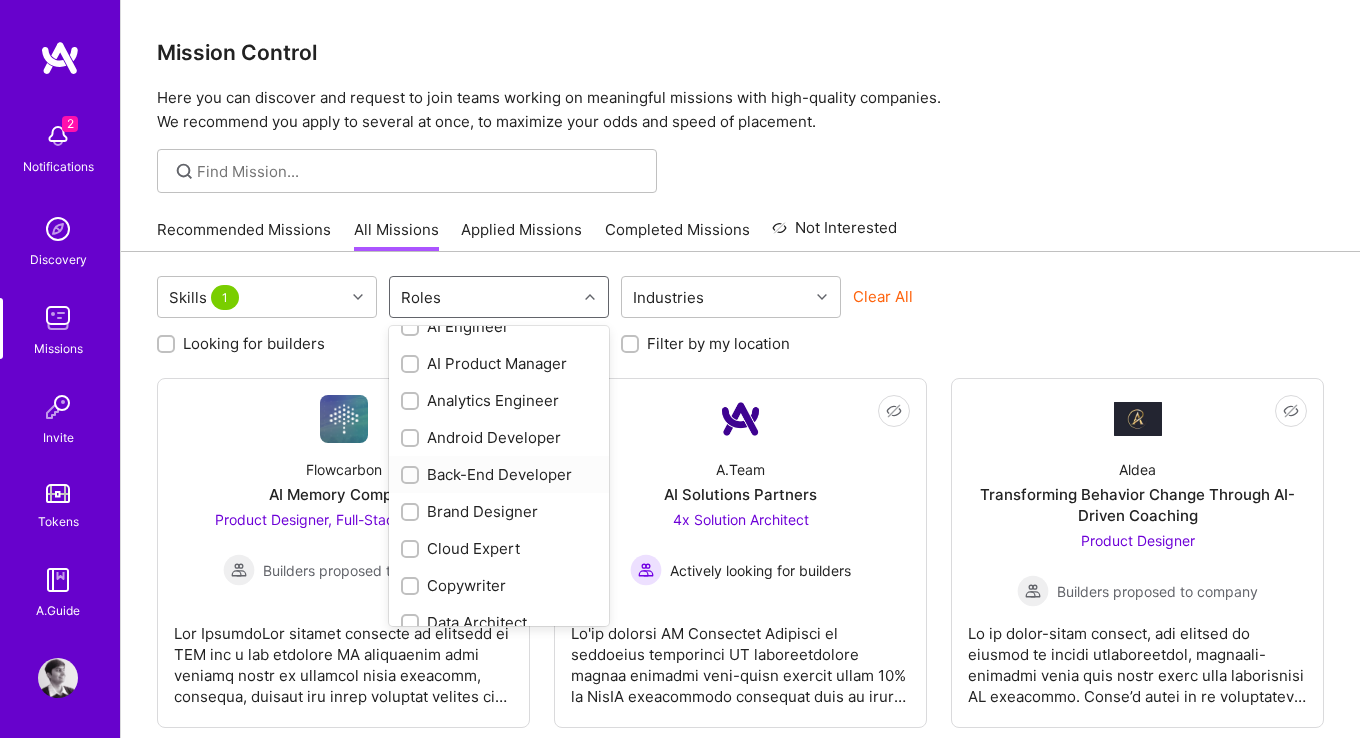scroll, scrollTop: 0, scrollLeft: 0, axis: both 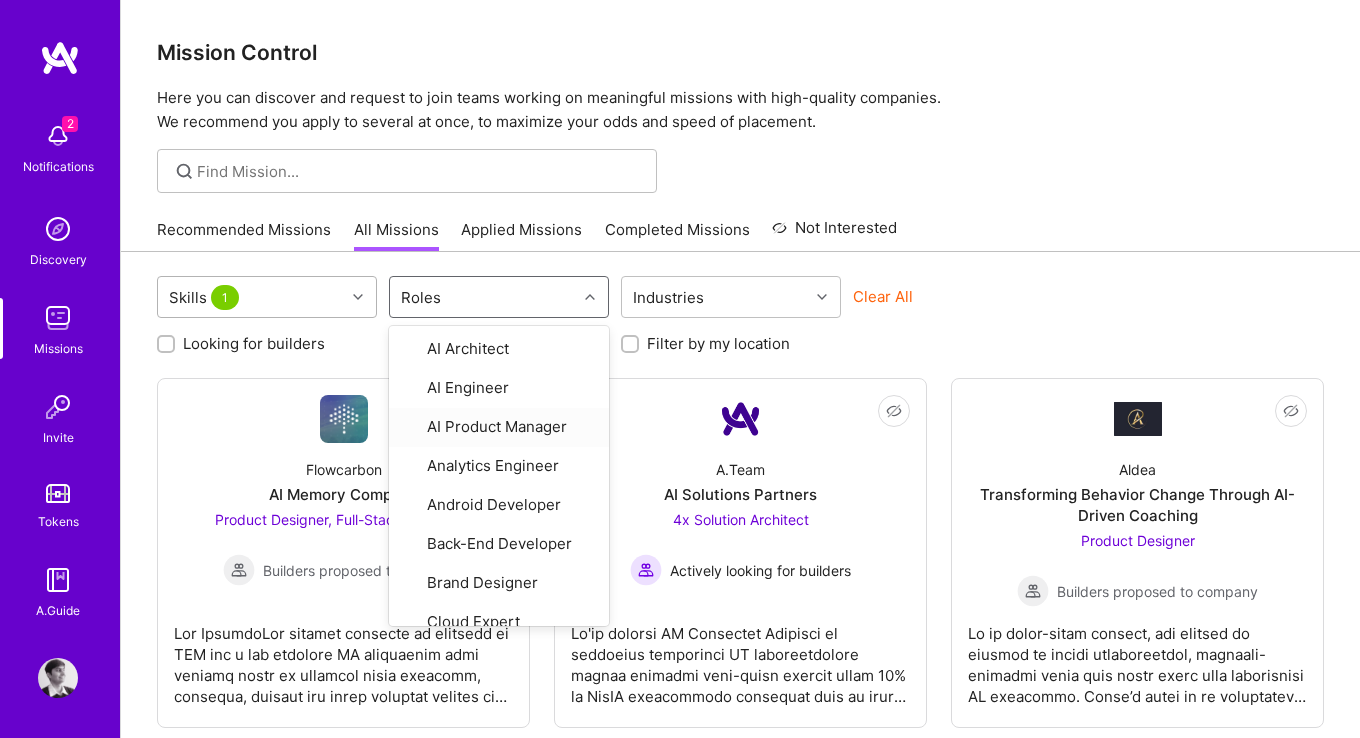 click on "Skills 1" at bounding box center [251, 297] 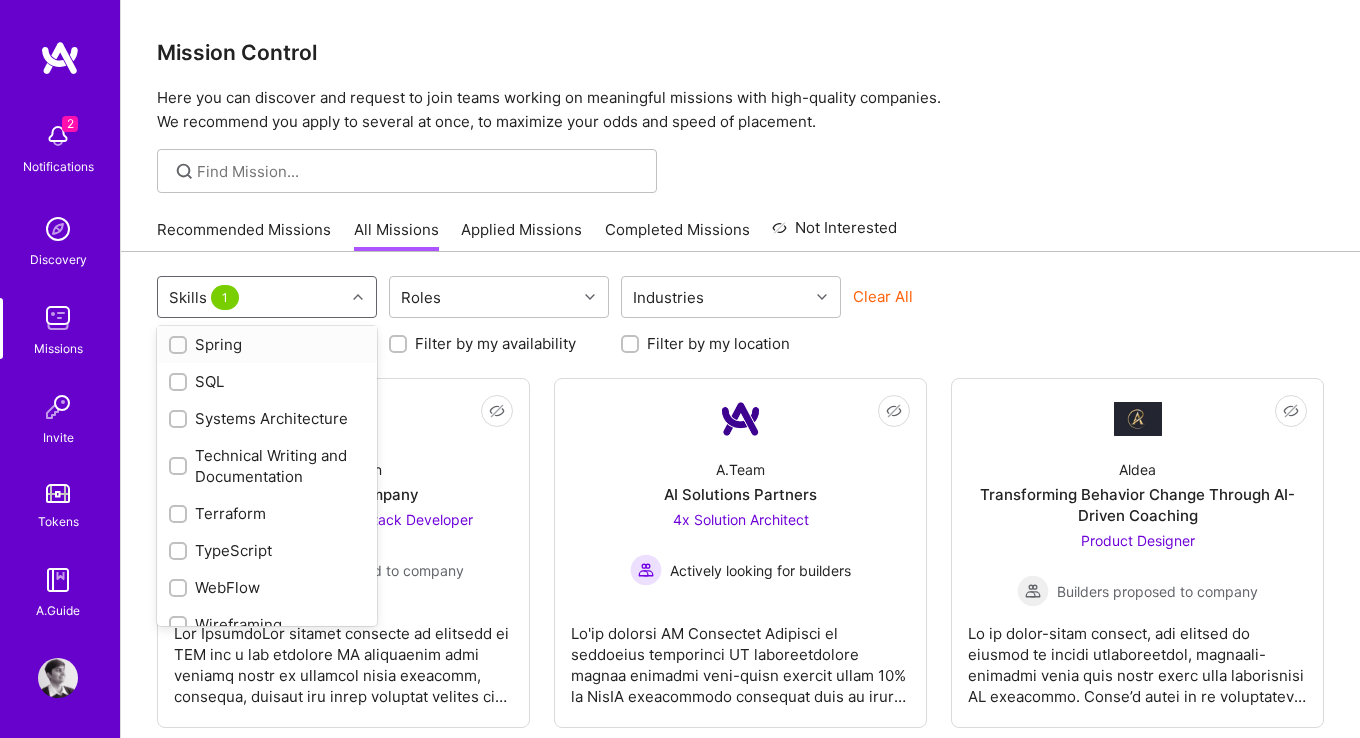 scroll, scrollTop: 2487, scrollLeft: 0, axis: vertical 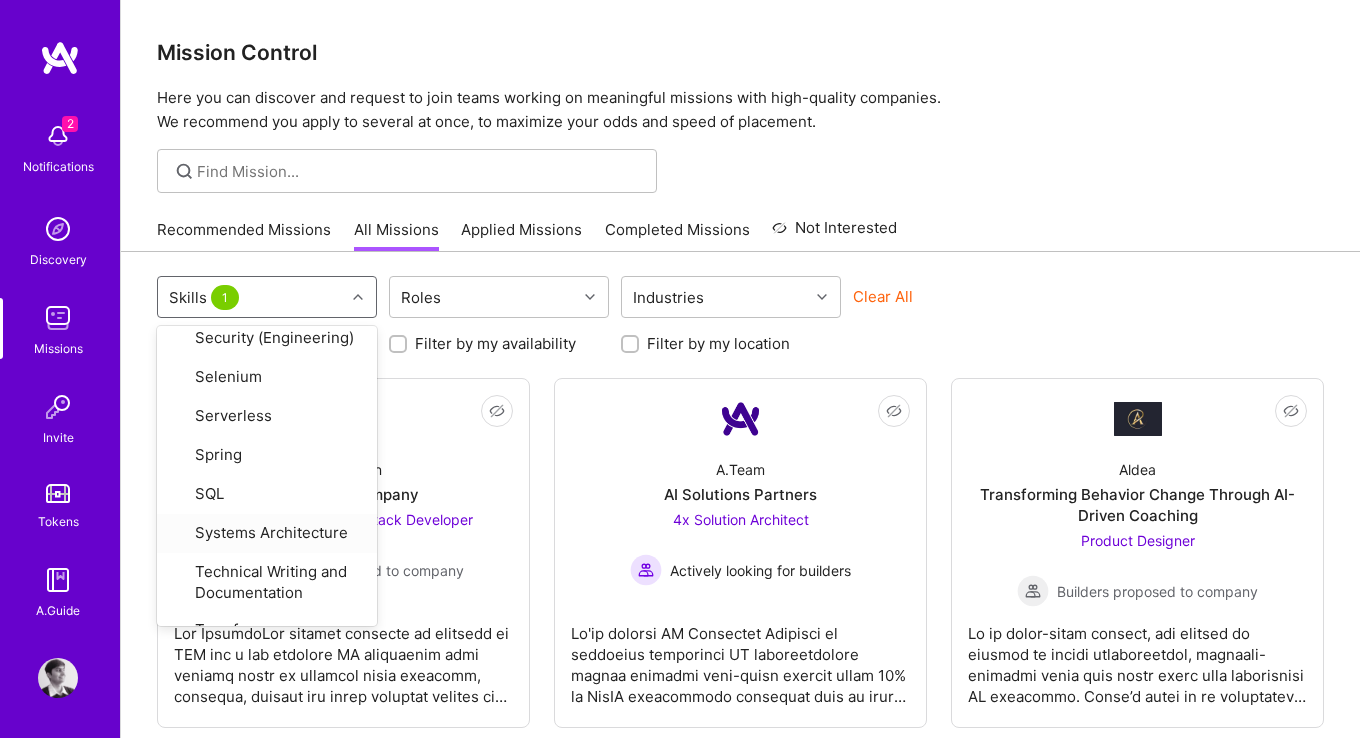click at bounding box center [740, 171] 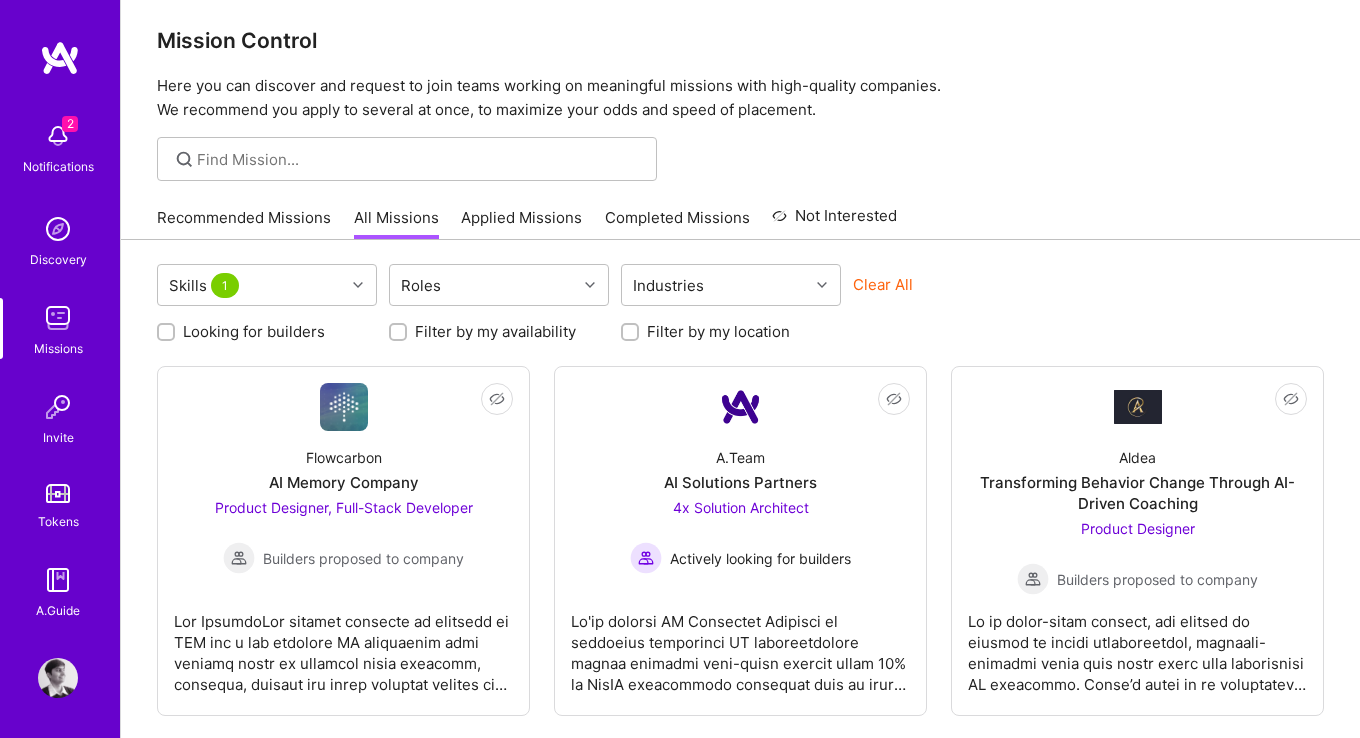 scroll, scrollTop: 0, scrollLeft: 0, axis: both 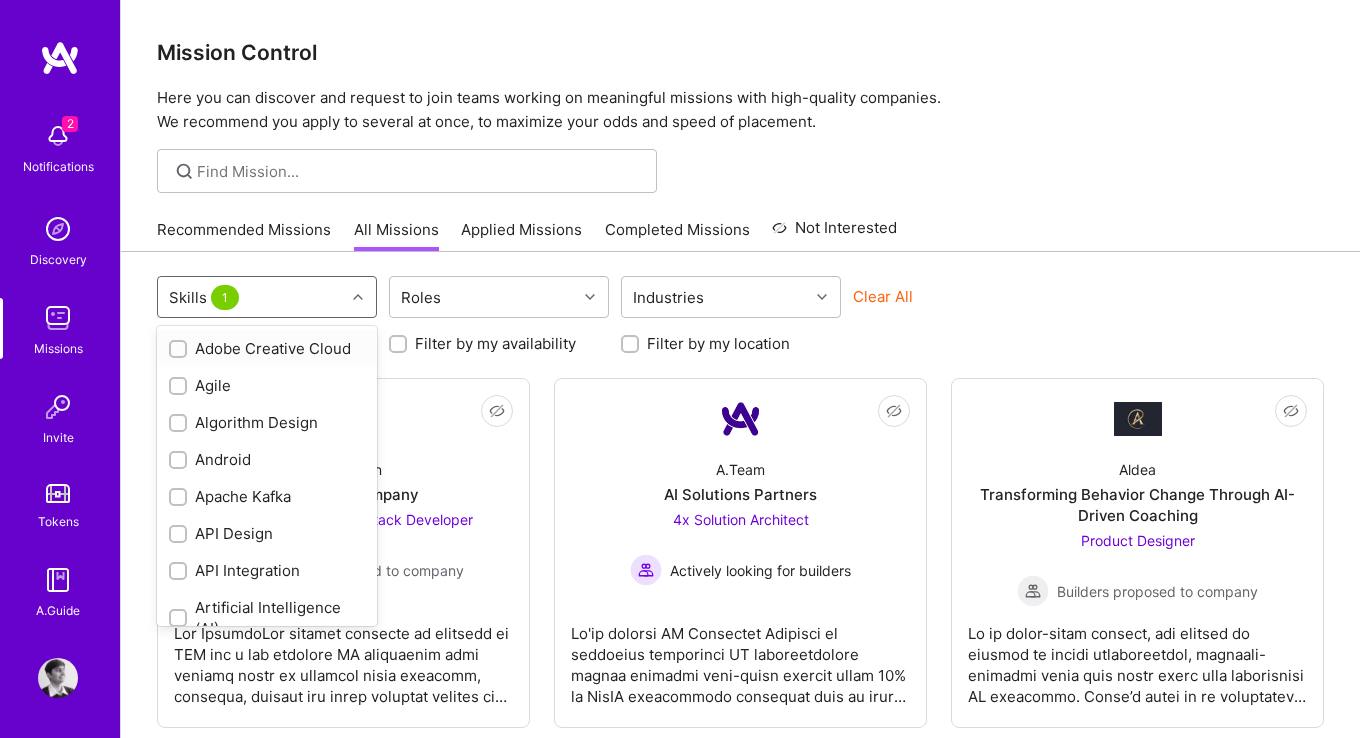 click on "Skills 1" at bounding box center (251, 297) 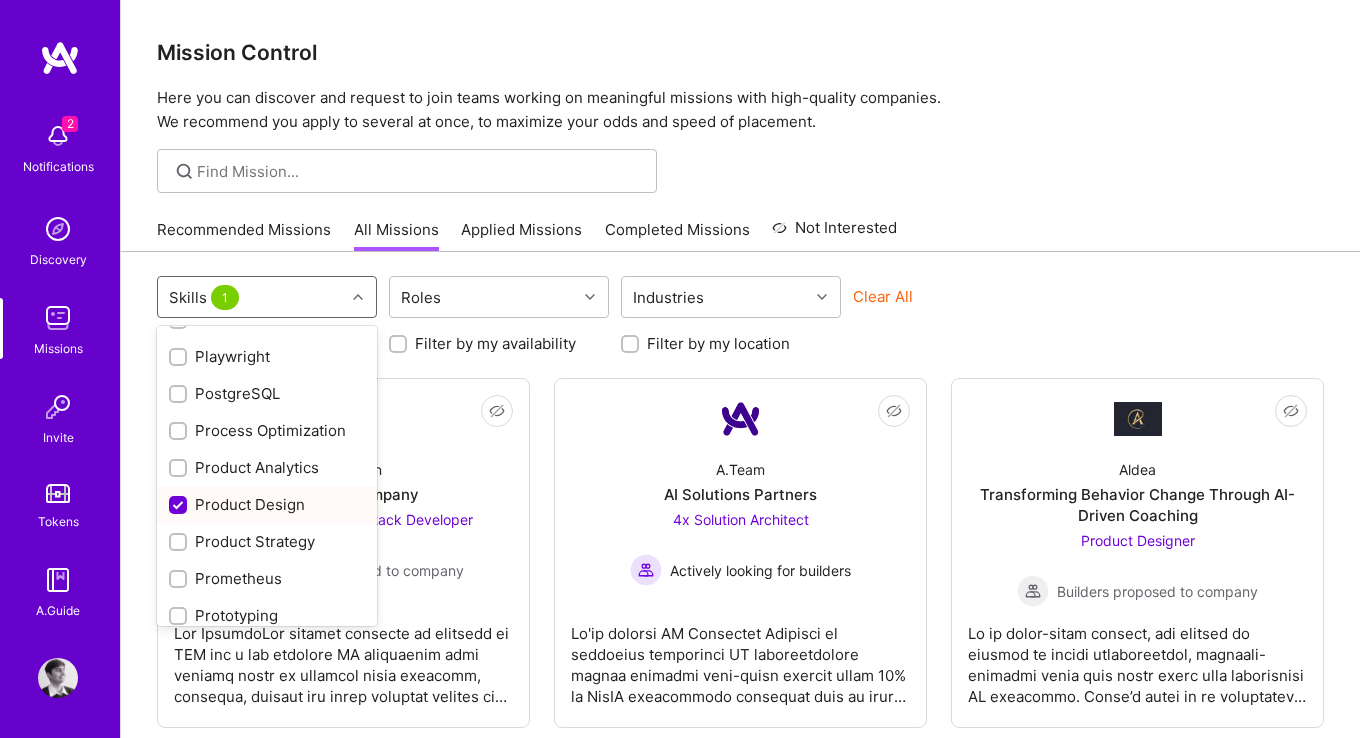 scroll, scrollTop: 1682, scrollLeft: 0, axis: vertical 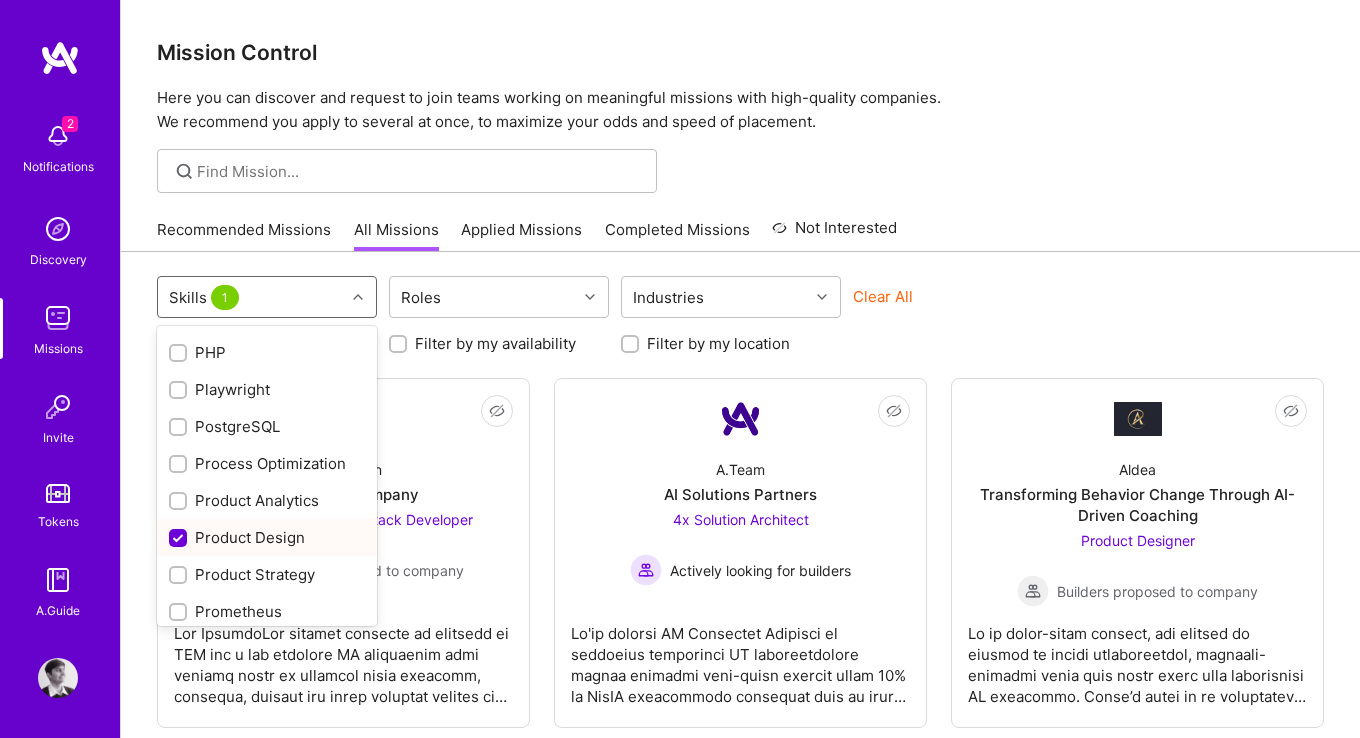 click at bounding box center [180, 539] 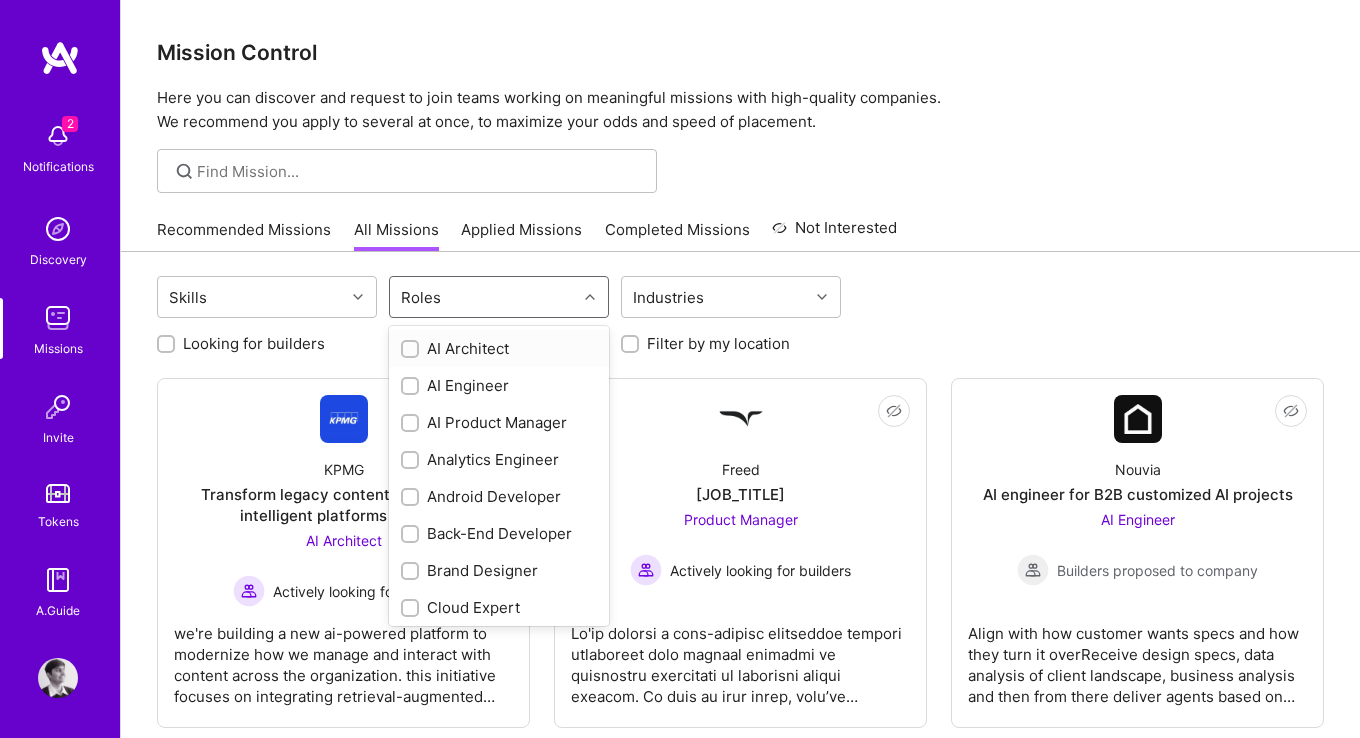 click on "Roles" at bounding box center [483, 297] 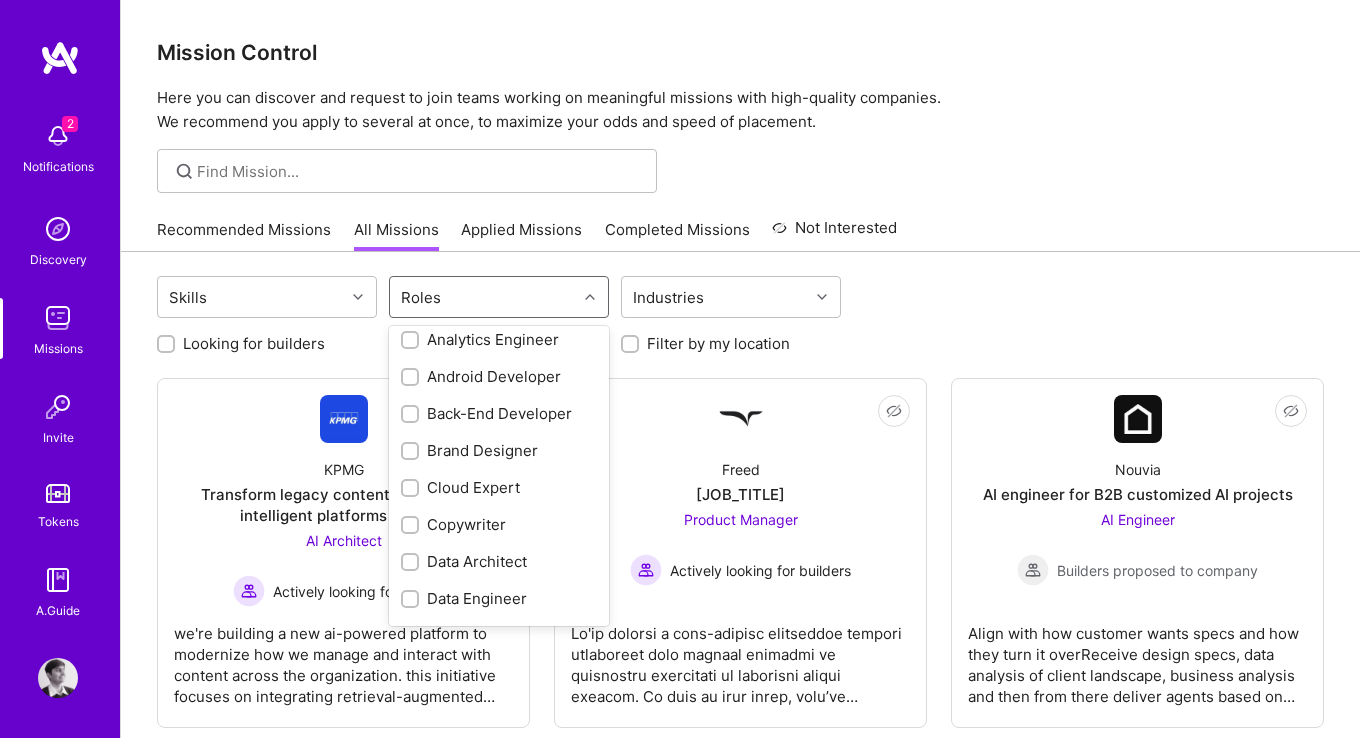 scroll, scrollTop: 136, scrollLeft: 0, axis: vertical 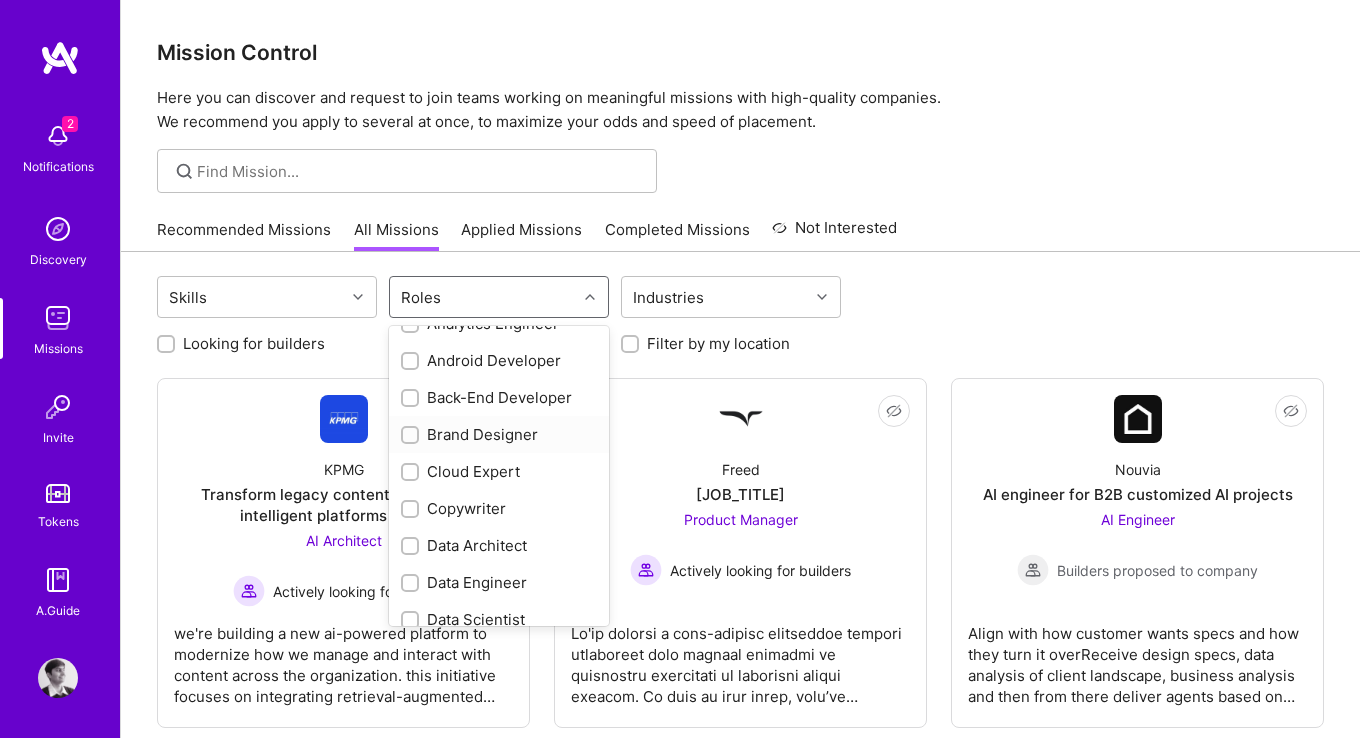click at bounding box center [412, 436] 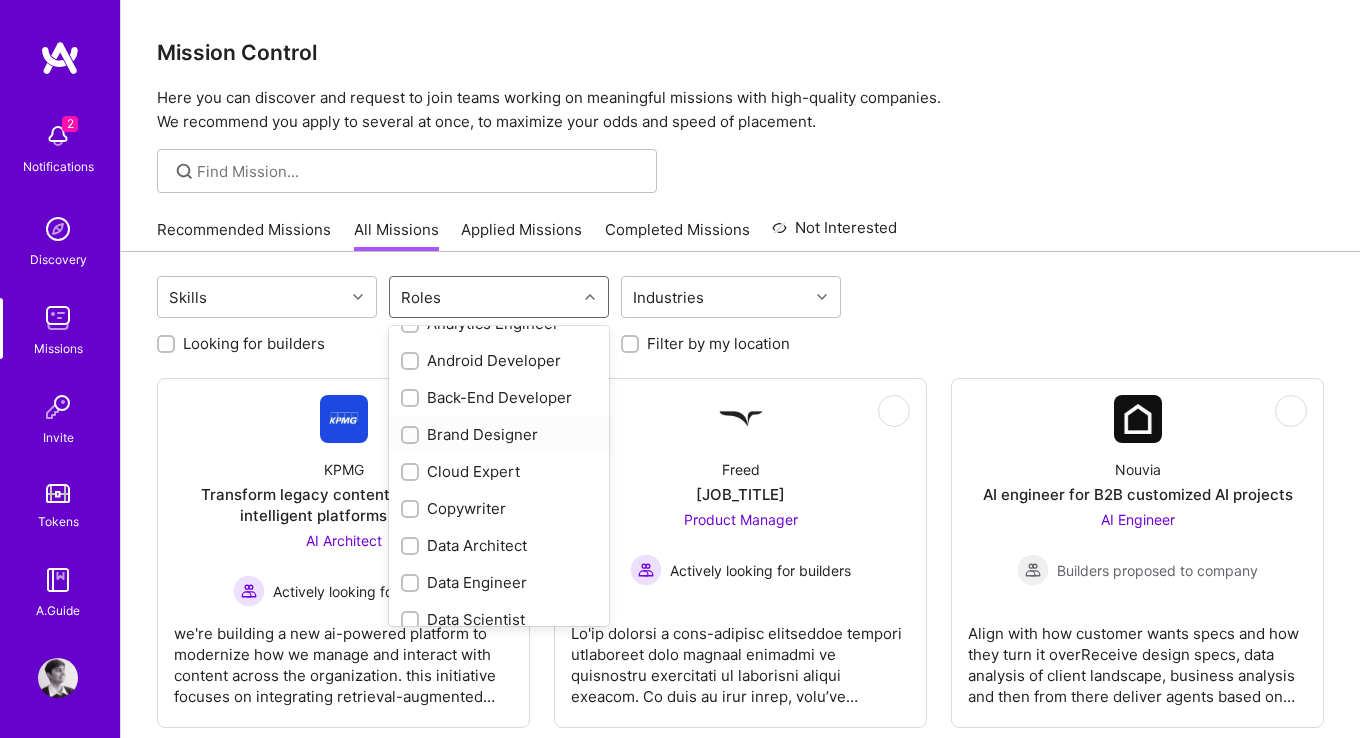 checkbox on "true" 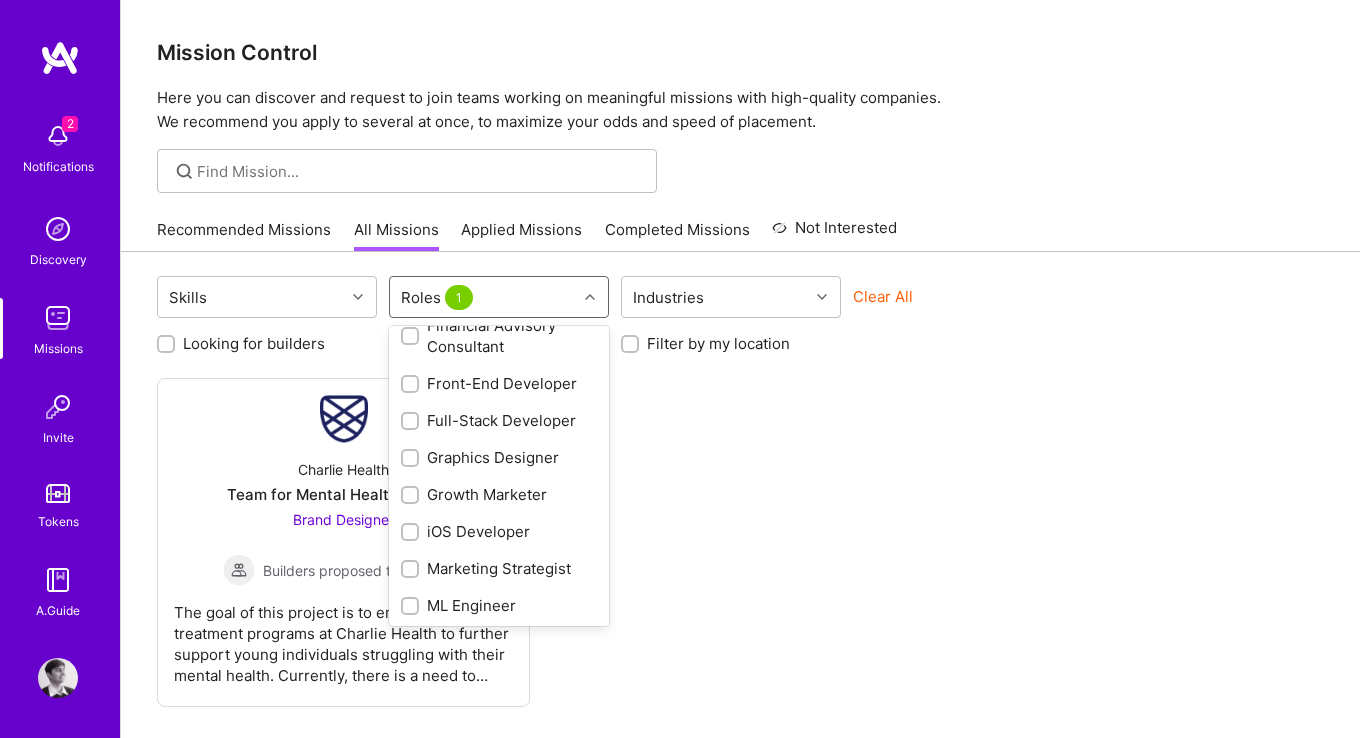 scroll, scrollTop: 543, scrollLeft: 0, axis: vertical 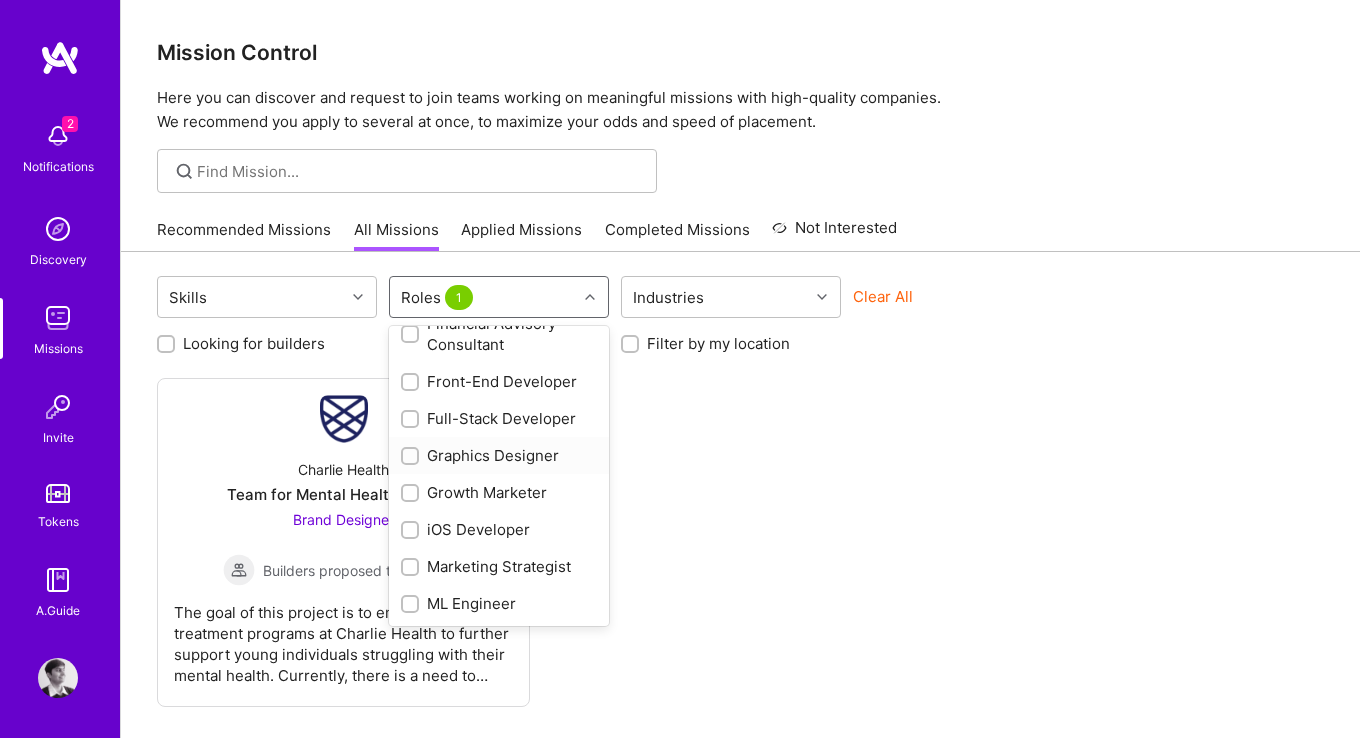 click at bounding box center (412, 457) 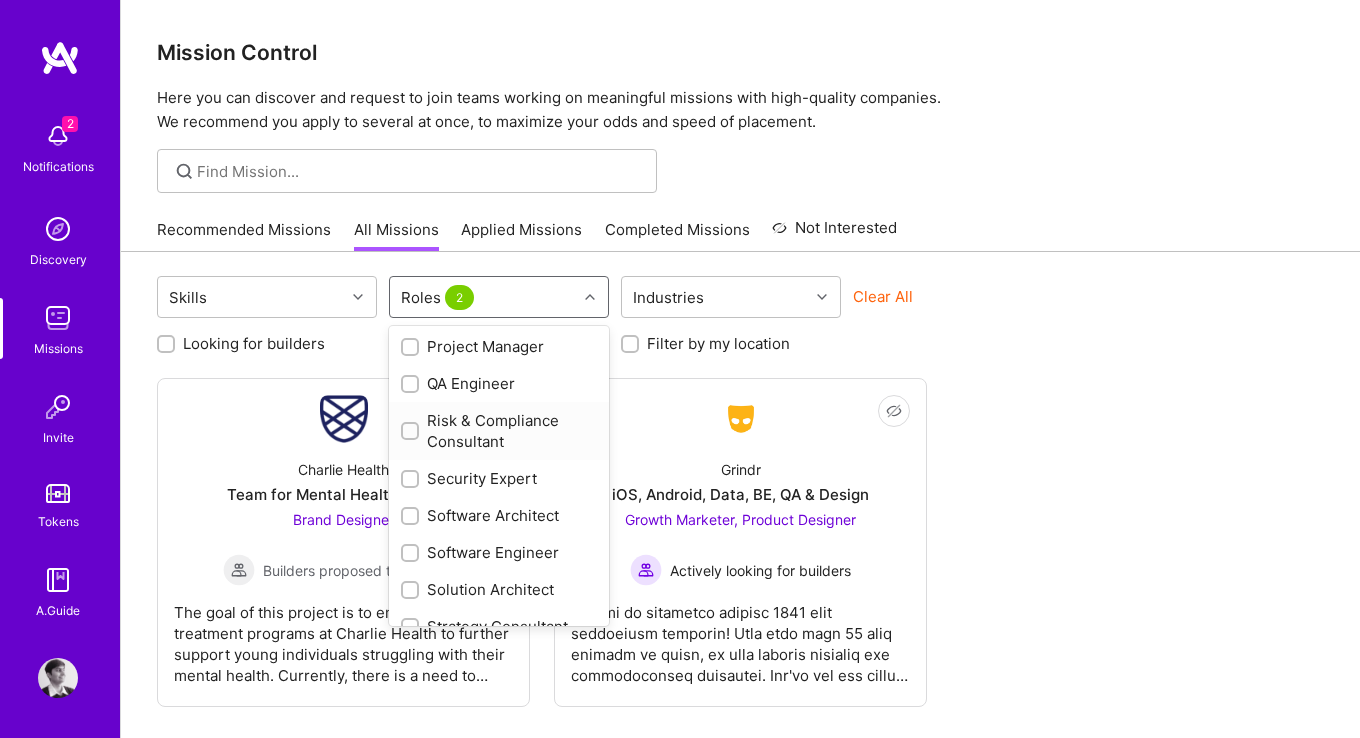 scroll, scrollTop: 1140, scrollLeft: 0, axis: vertical 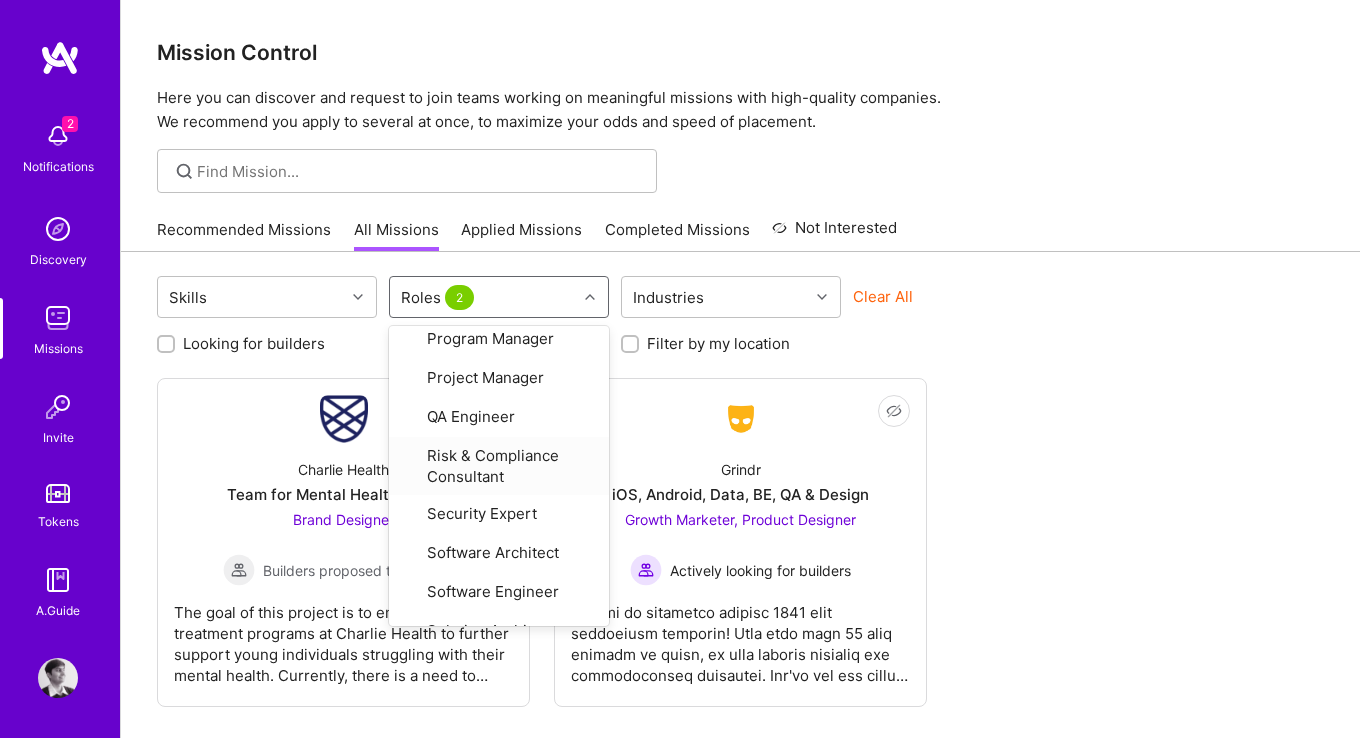 click on "Looking for builders Filter by my availability Filter by my location" at bounding box center [740, 338] 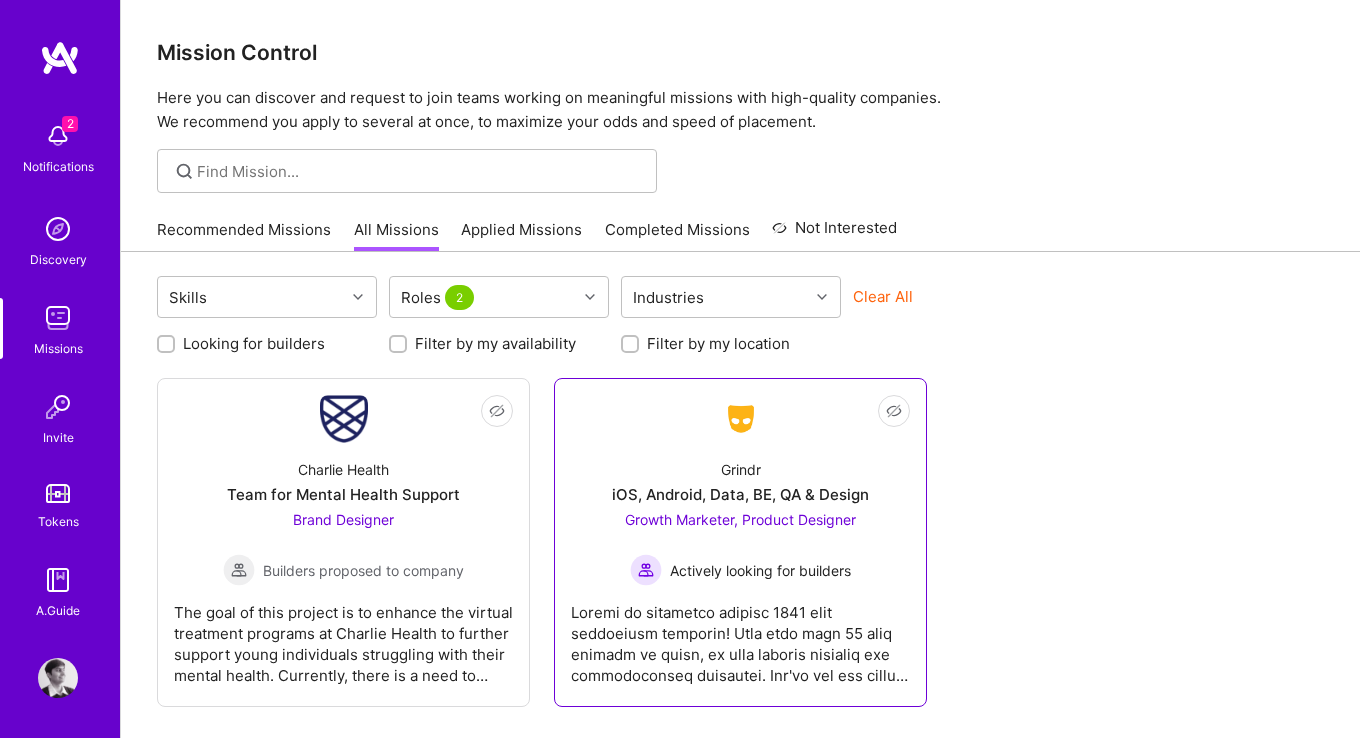 click on "Grindr iOS, Android, Data, BE, QA & Design Growth Marketer, Product Designer Actively looking for builders" at bounding box center [740, 514] 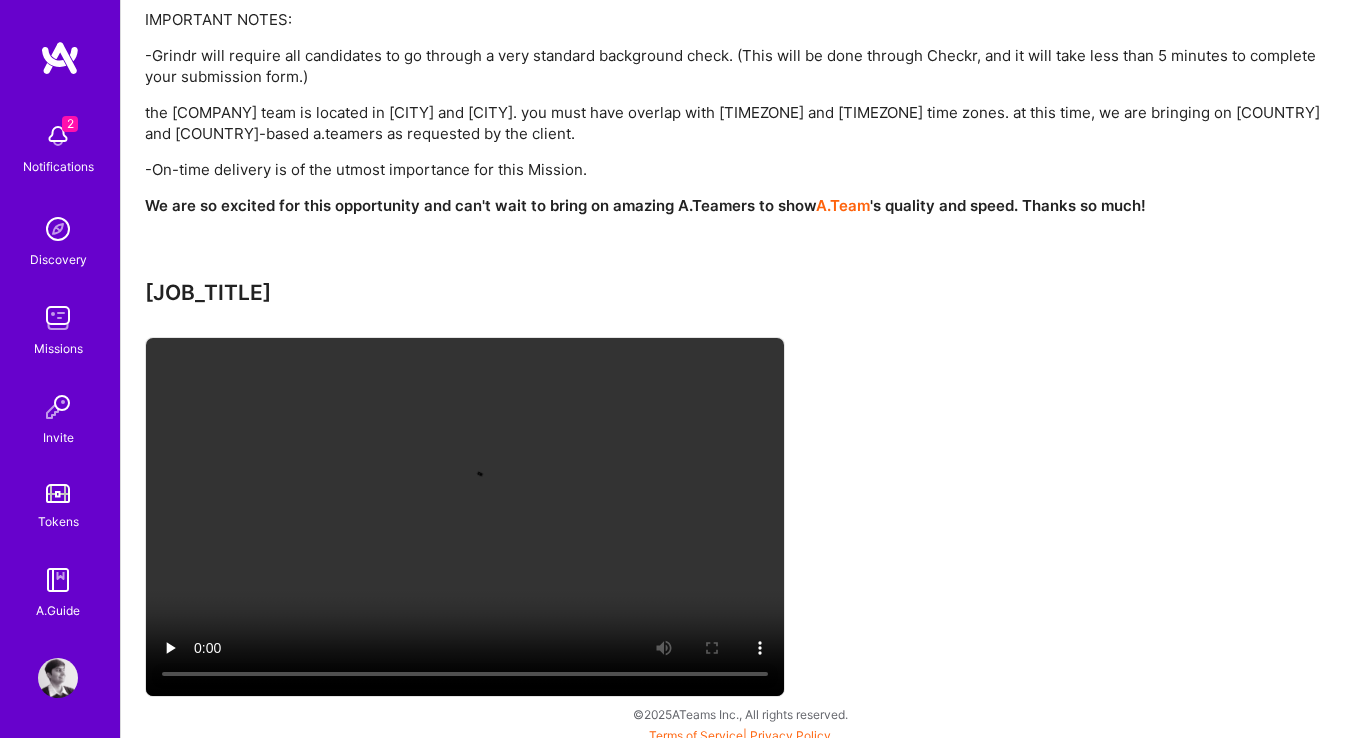 scroll, scrollTop: 2197, scrollLeft: 0, axis: vertical 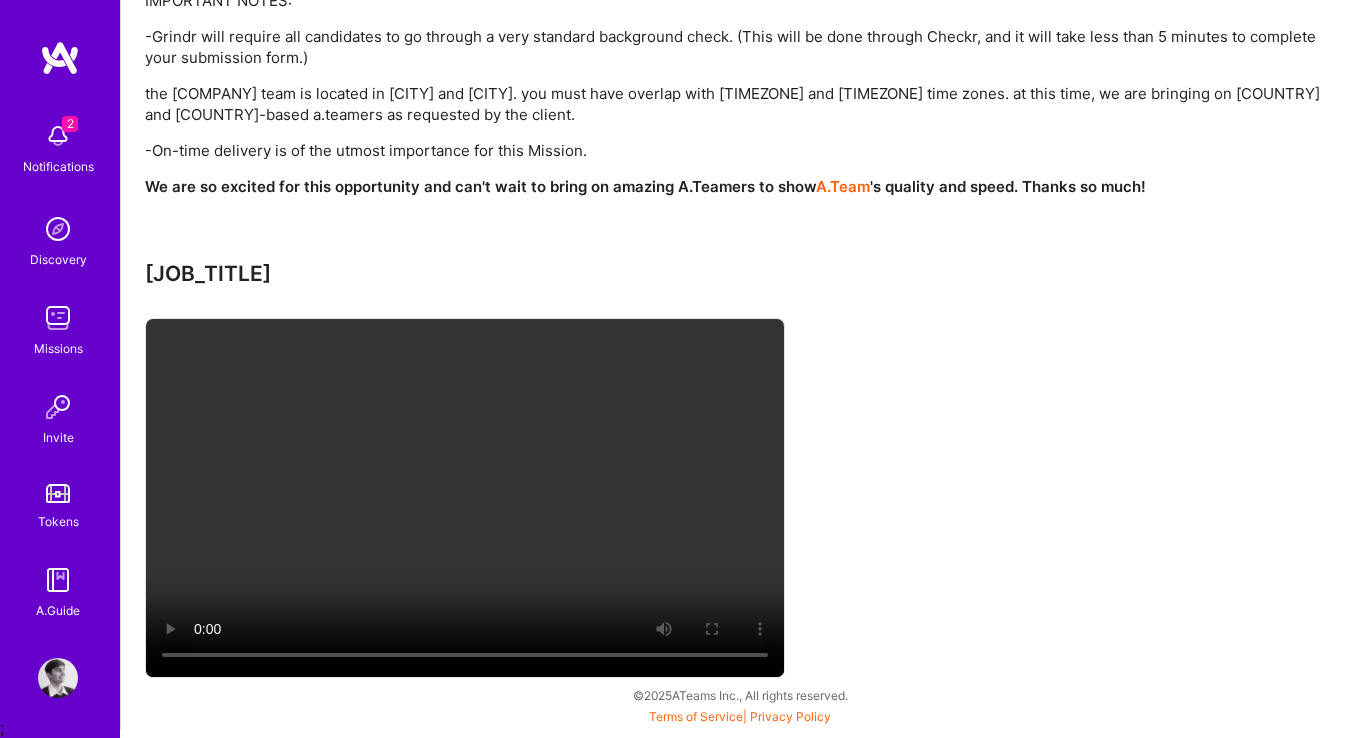 click on "[JOB_TITLE]" at bounding box center (740, 471) 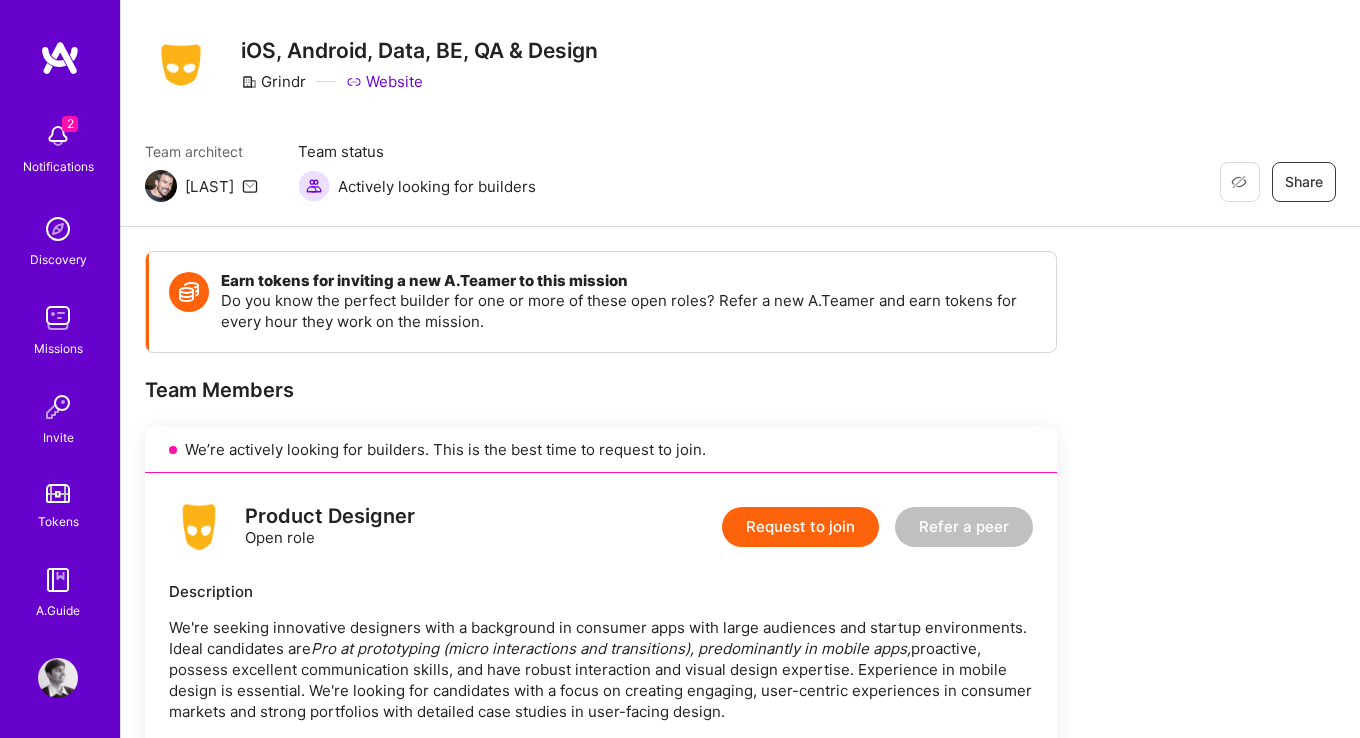 scroll, scrollTop: 0, scrollLeft: 0, axis: both 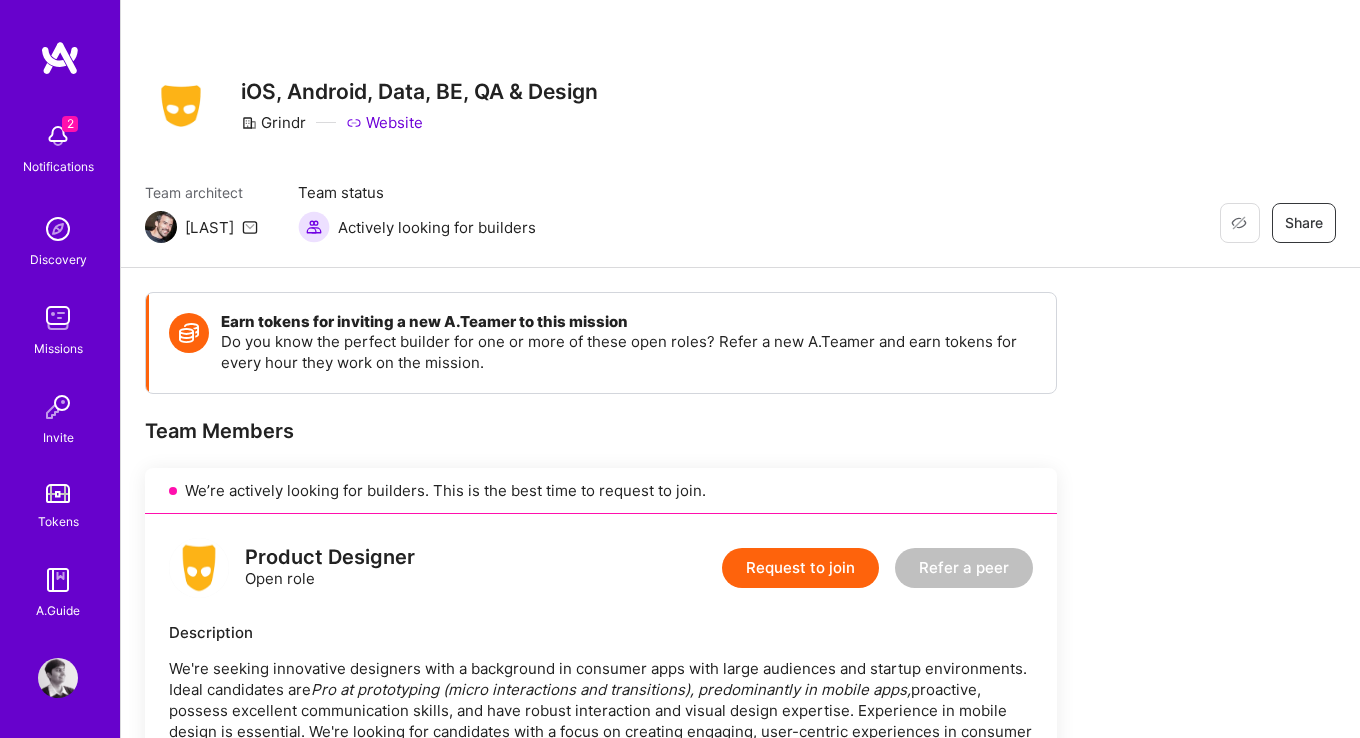 click on "Restore Not Interested Share iOS, Android, Data, BE, QA & Design Grindr
Website Team architect Dor Team status Actively looking for builders
Restore Not Interested Share" at bounding box center (740, 134) 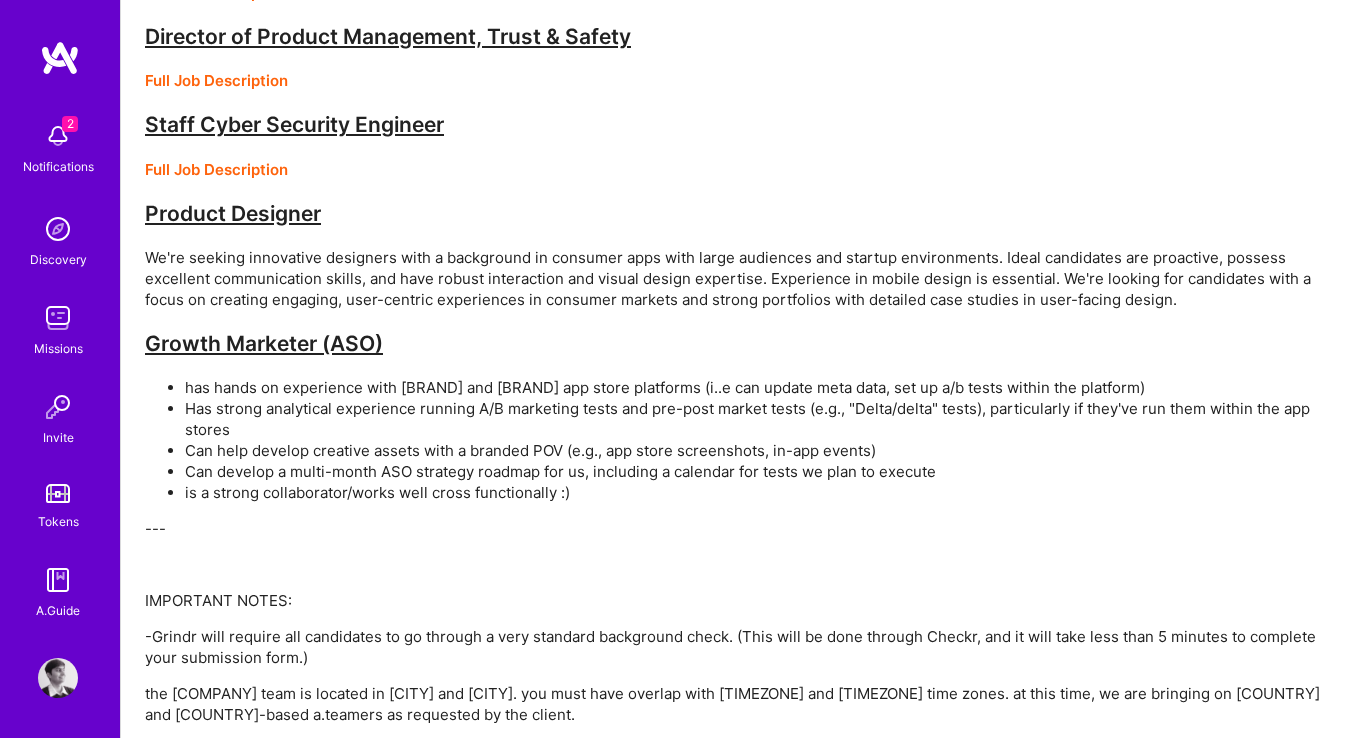 scroll, scrollTop: 2197, scrollLeft: 0, axis: vertical 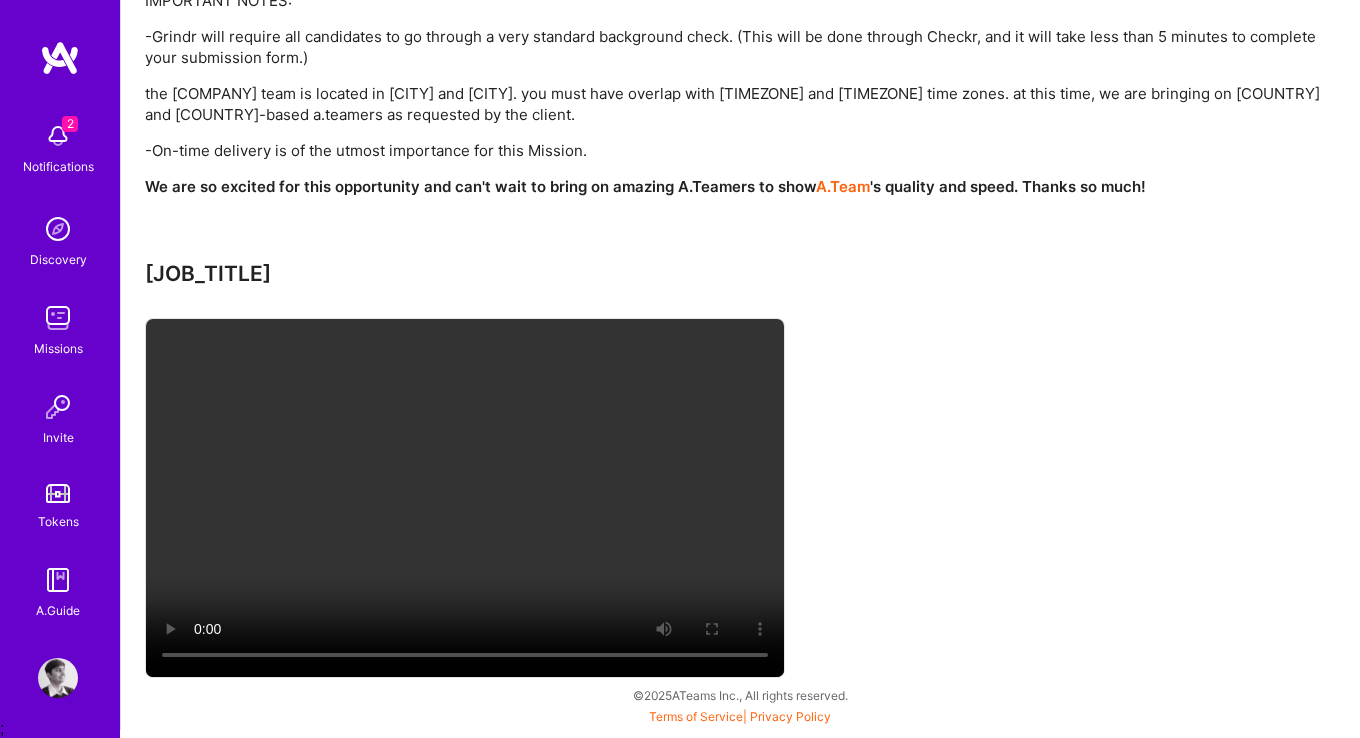 click on "[JOB_TITLE]" at bounding box center (740, 471) 